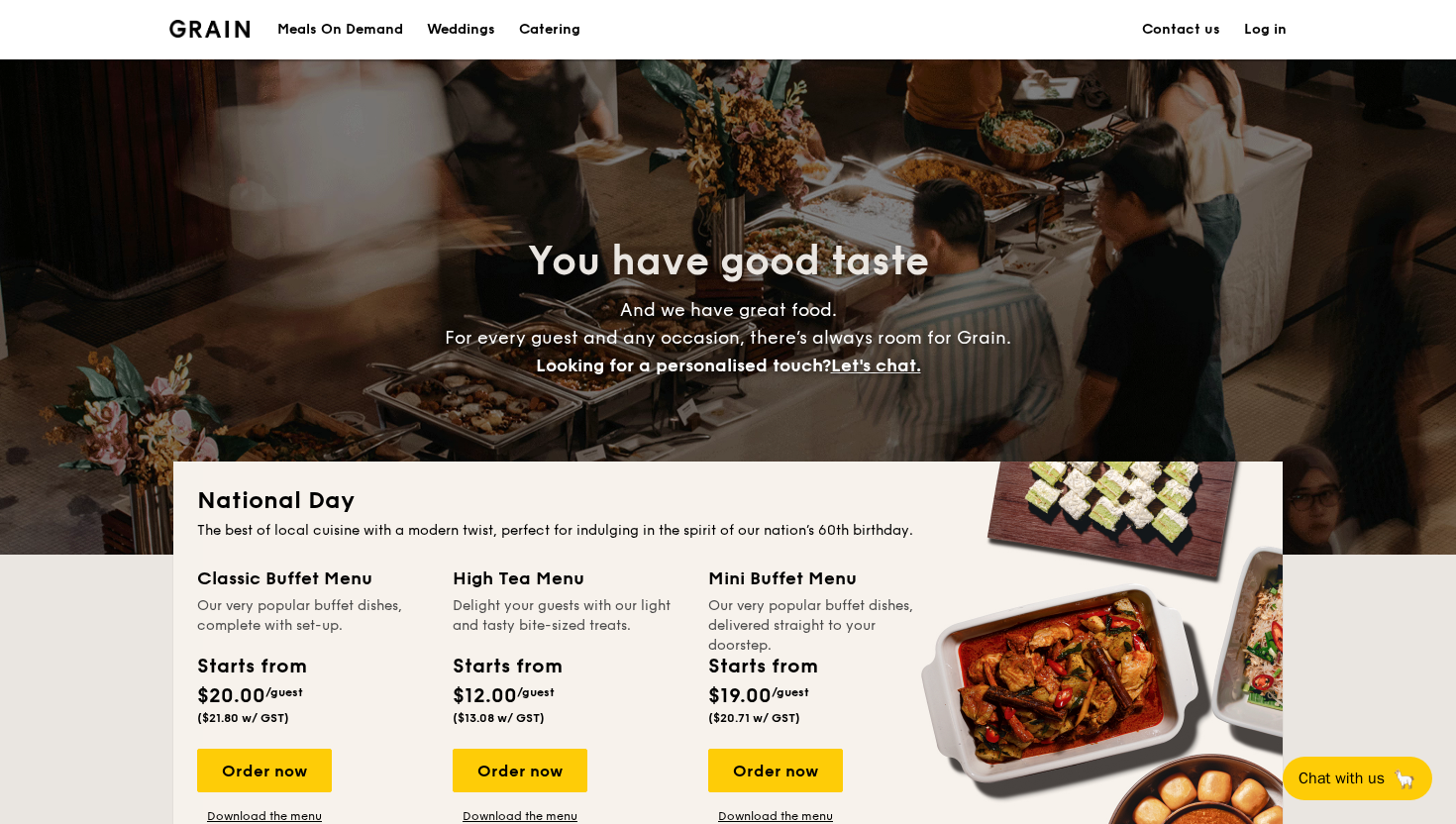 scroll, scrollTop: 415, scrollLeft: 0, axis: vertical 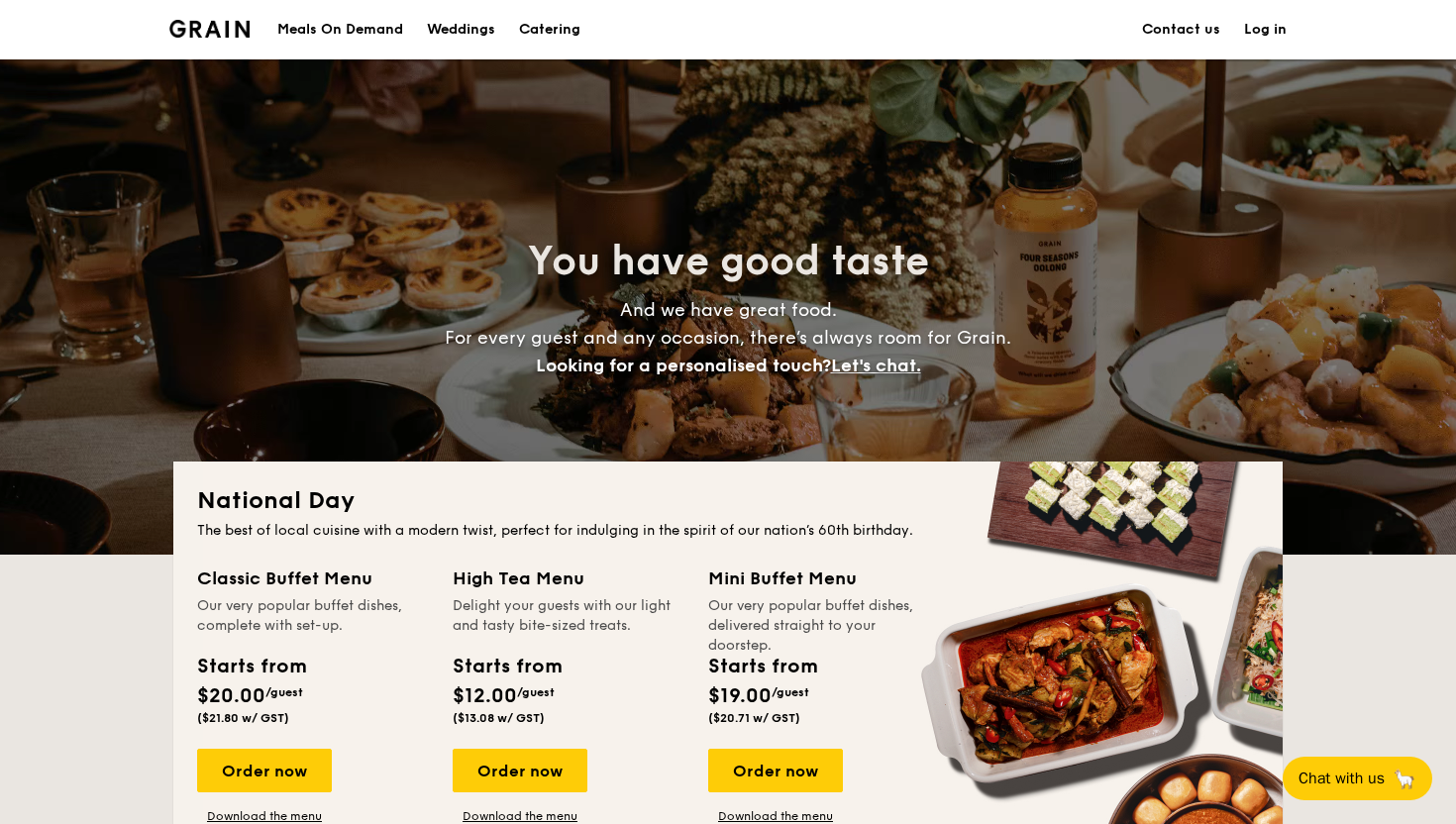 click on "Catering" at bounding box center (550, 30) 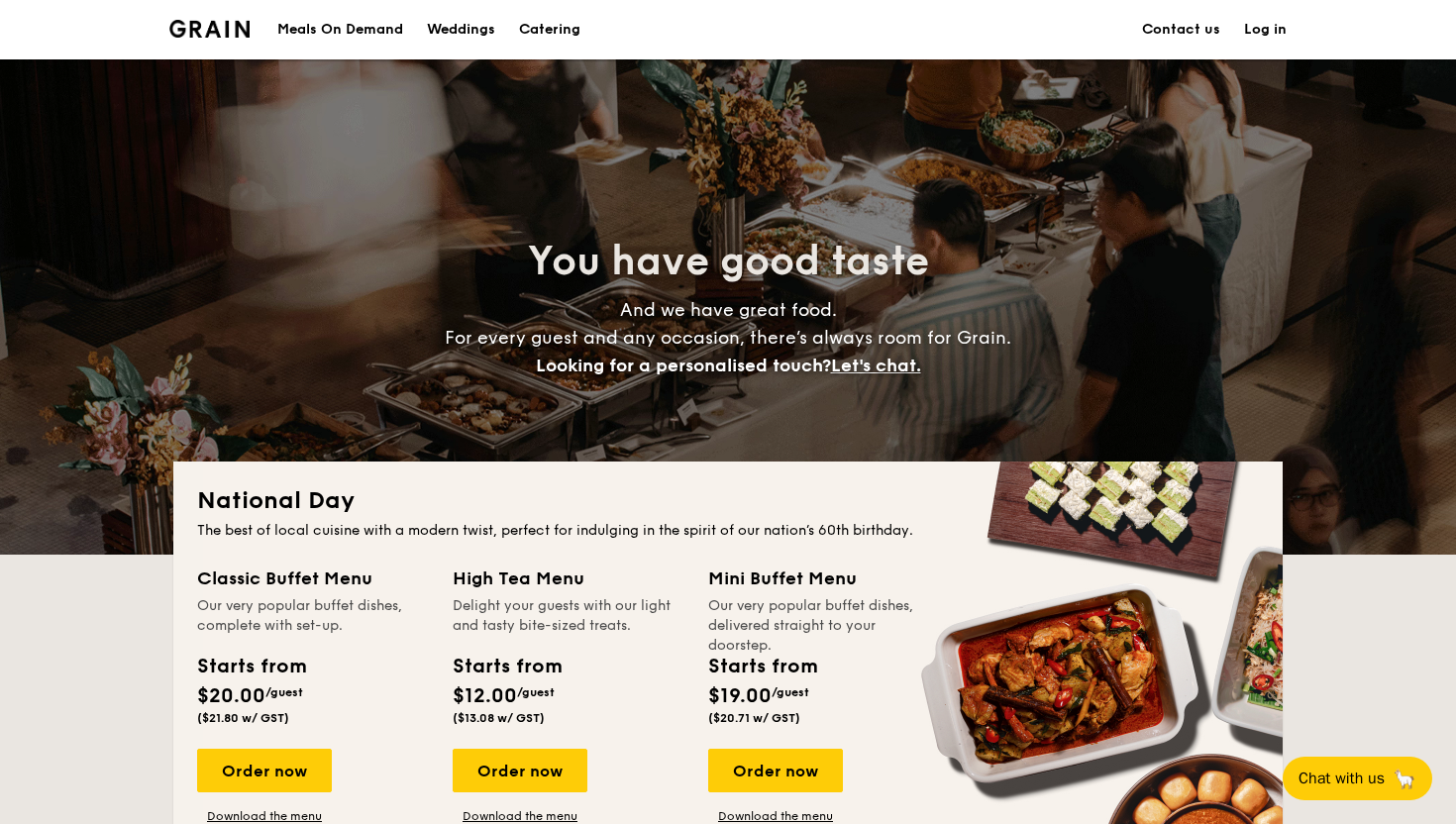 click on "Catering" at bounding box center (550, 30) 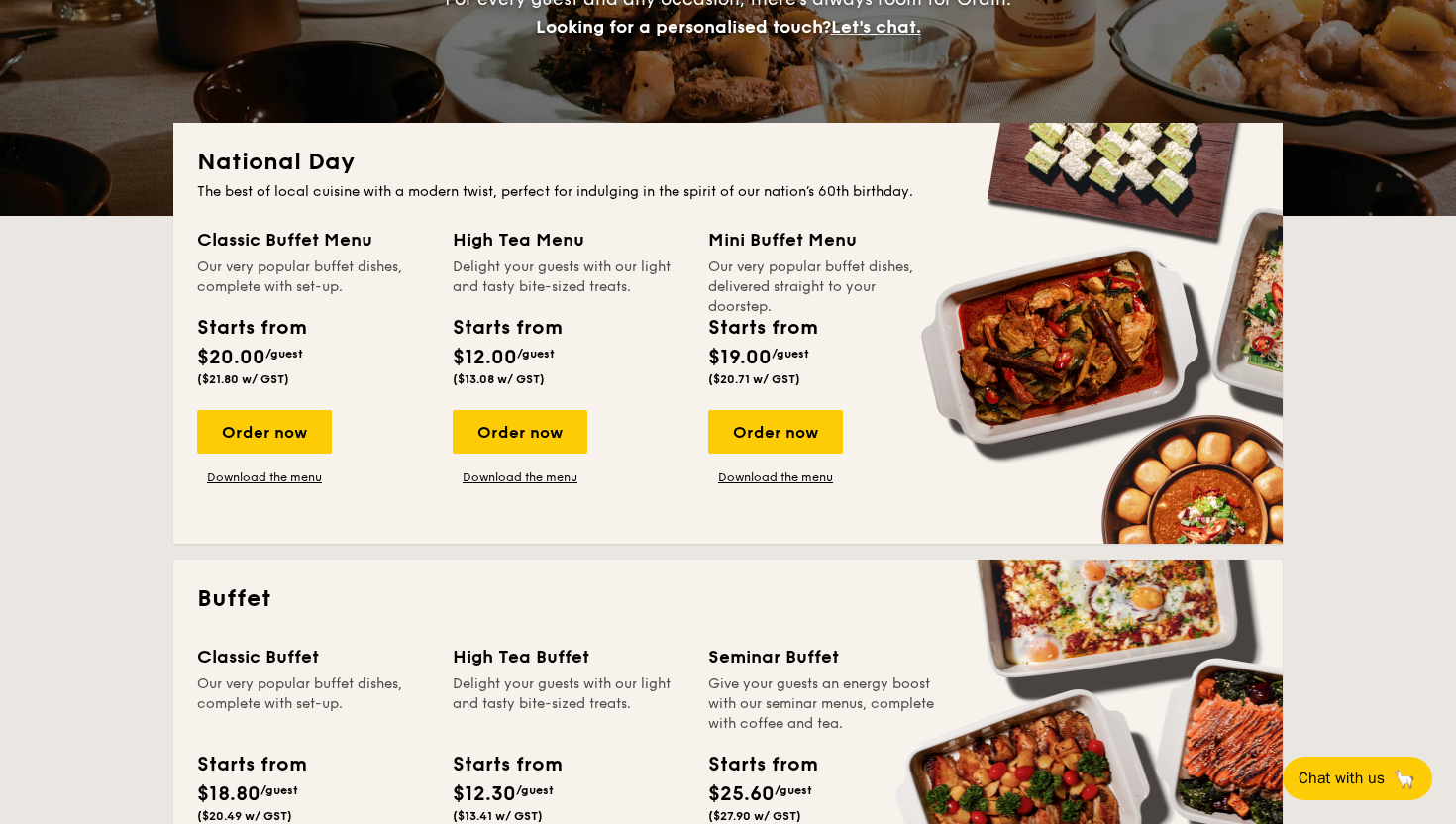 scroll, scrollTop: 320, scrollLeft: 0, axis: vertical 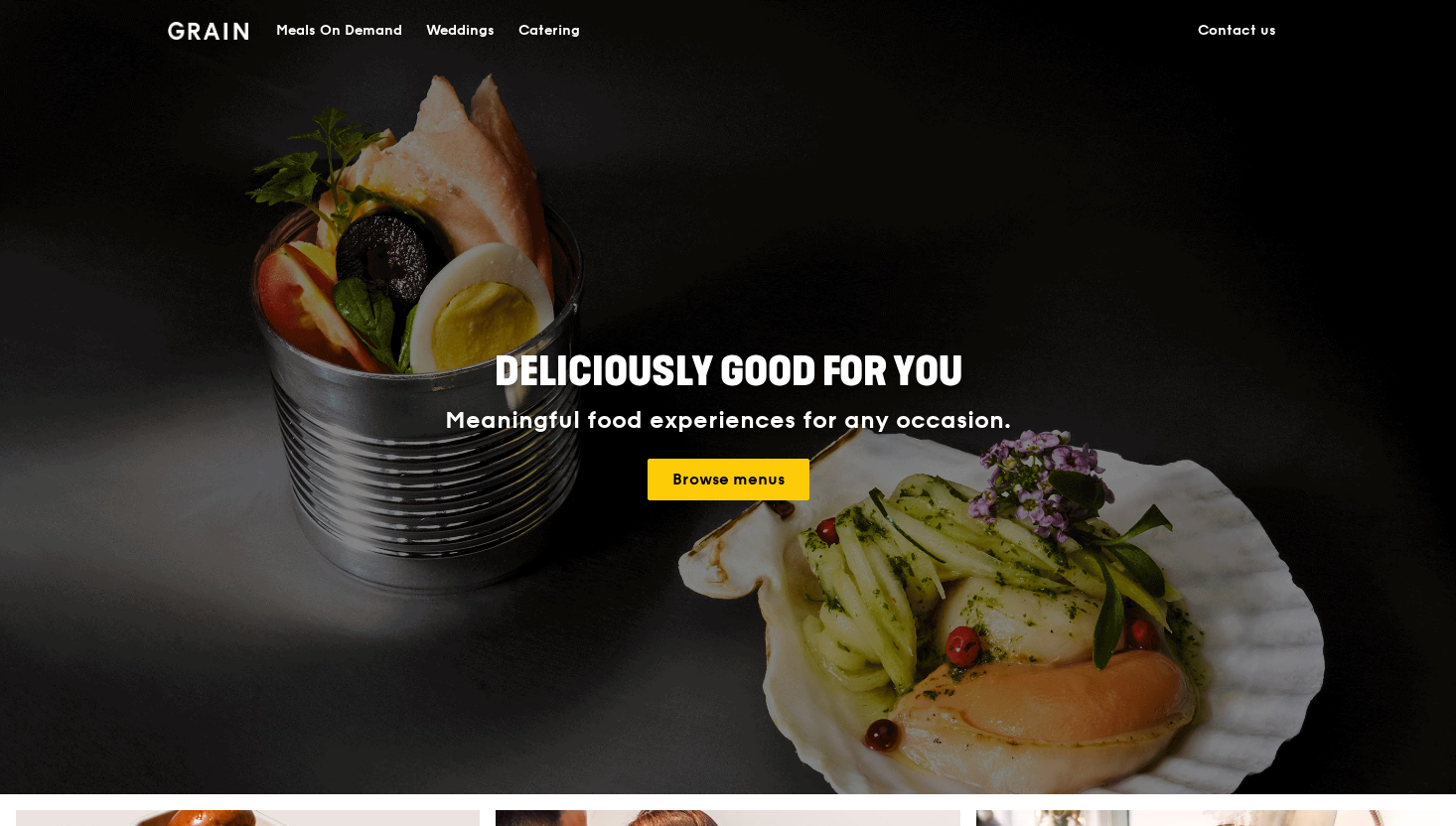 click on "Catering" at bounding box center (549, 31) 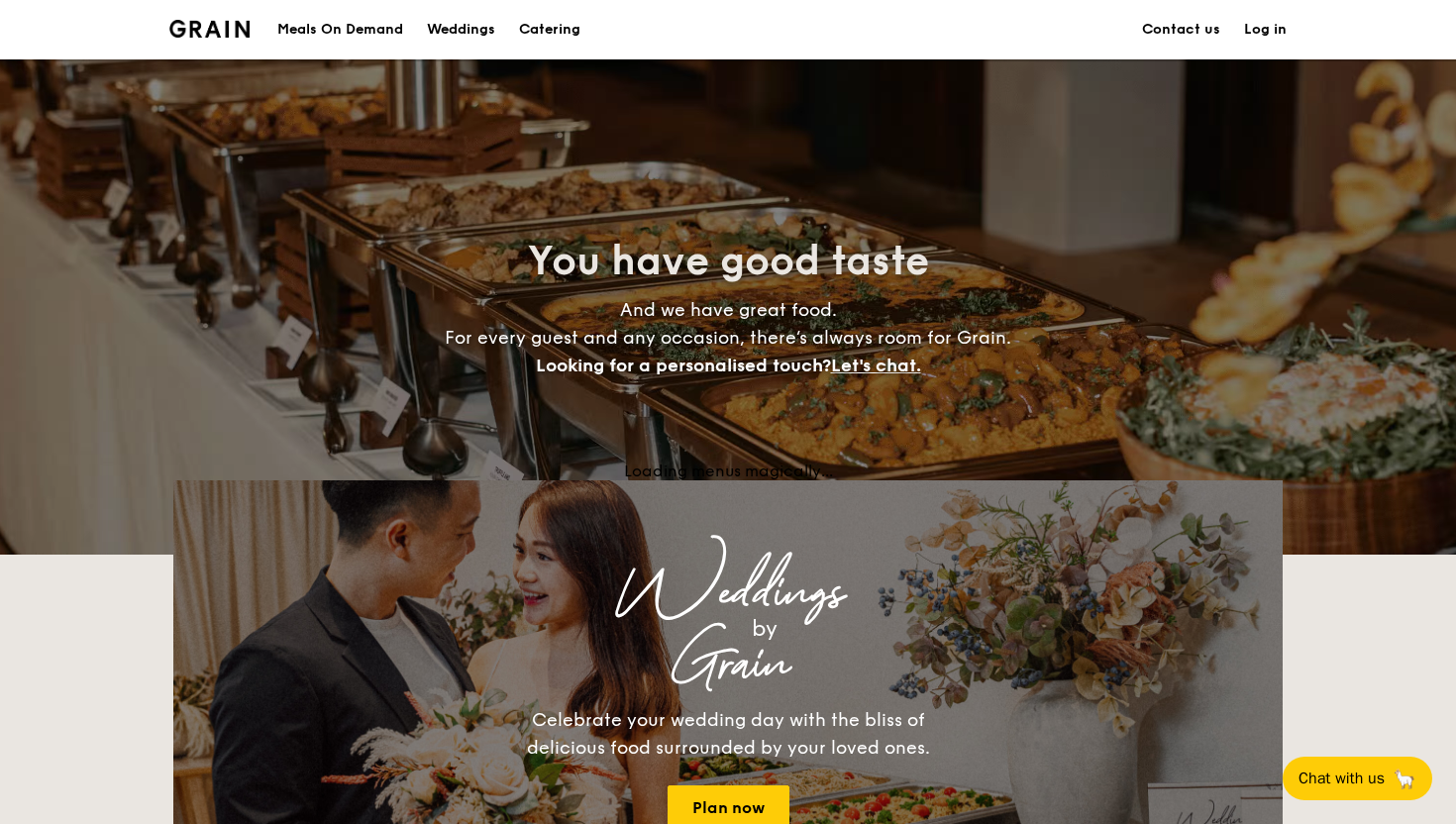 scroll, scrollTop: 0, scrollLeft: 0, axis: both 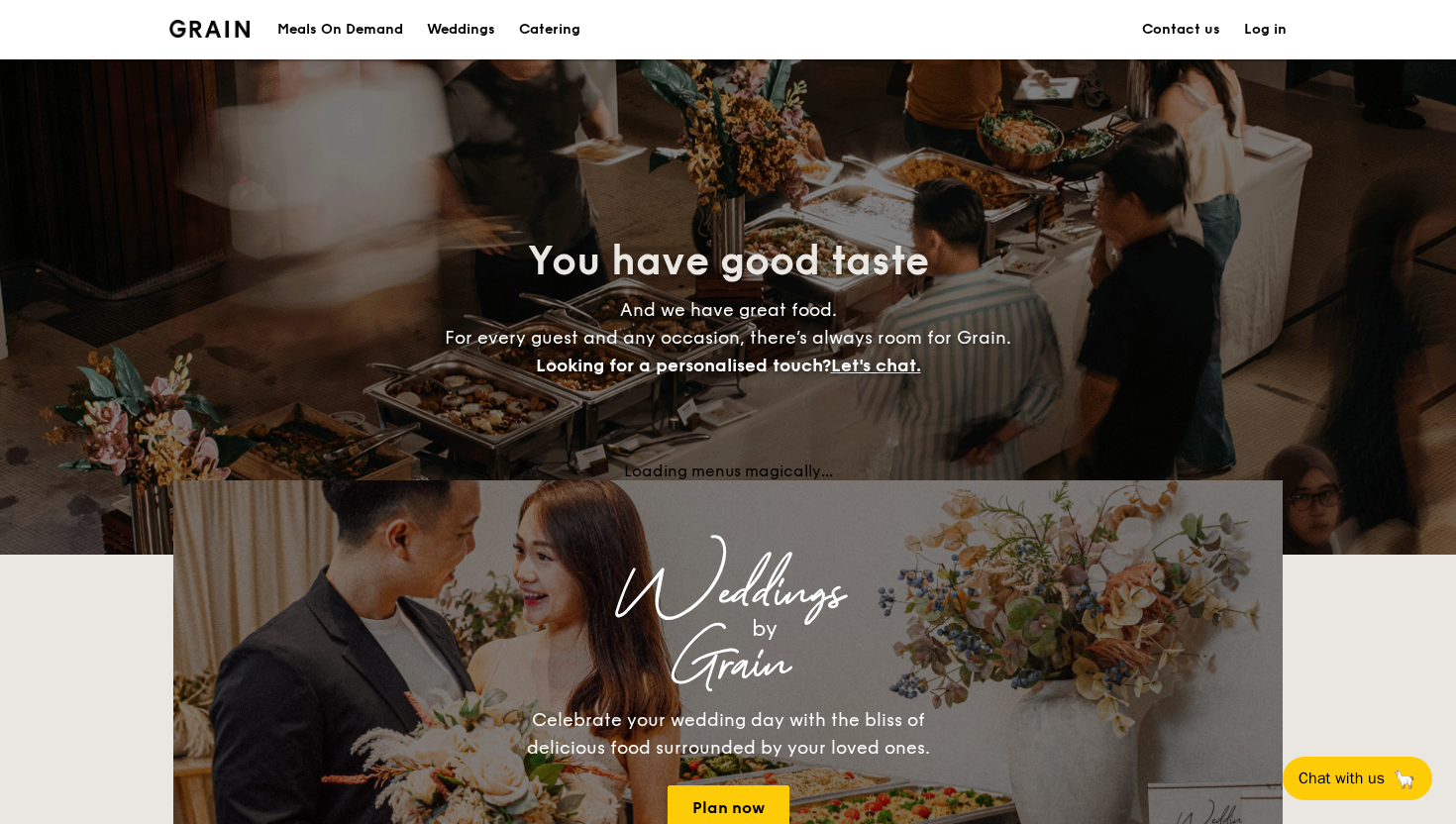 click on "Catering" at bounding box center [550, 30] 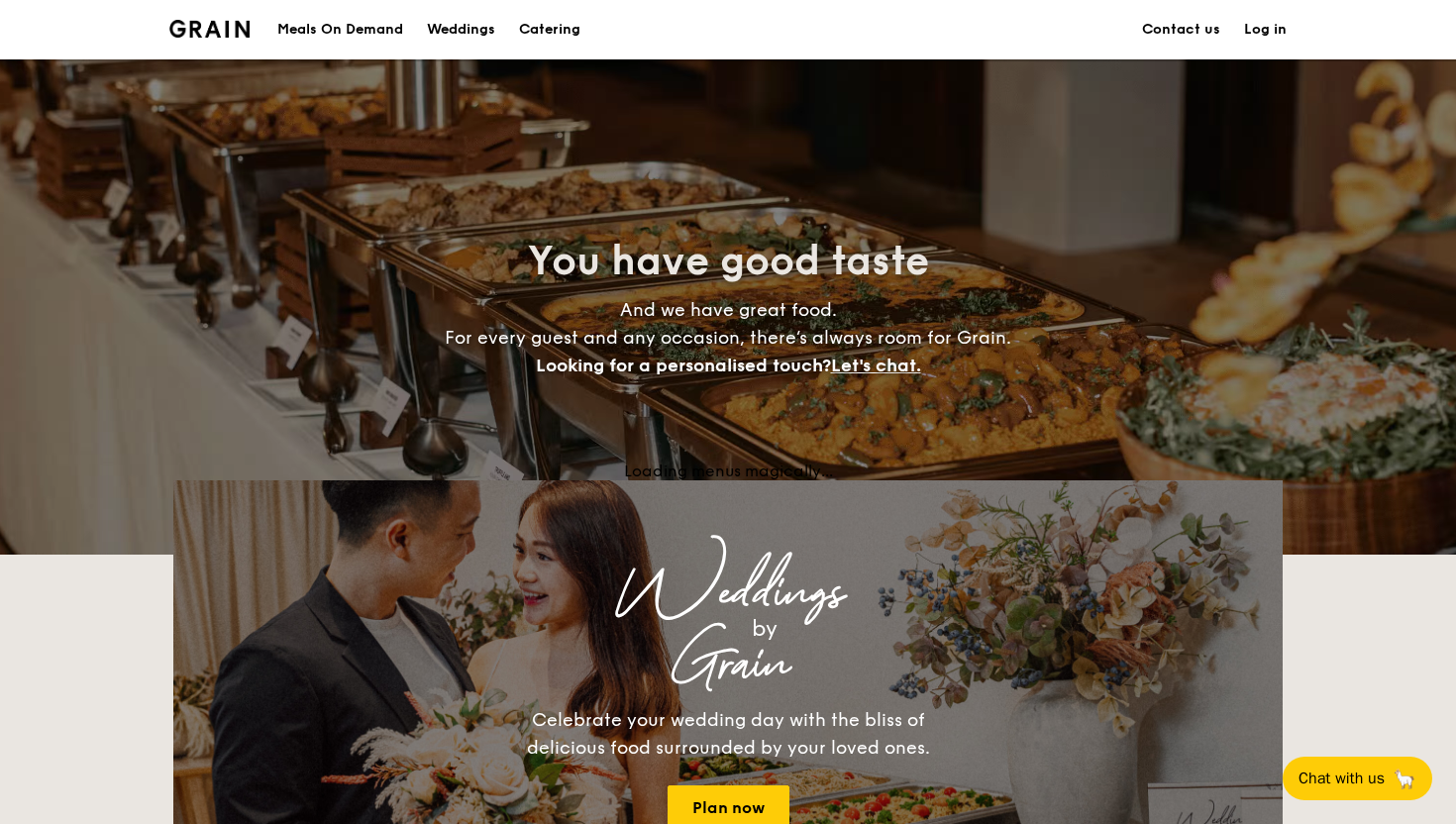 scroll, scrollTop: 0, scrollLeft: 0, axis: both 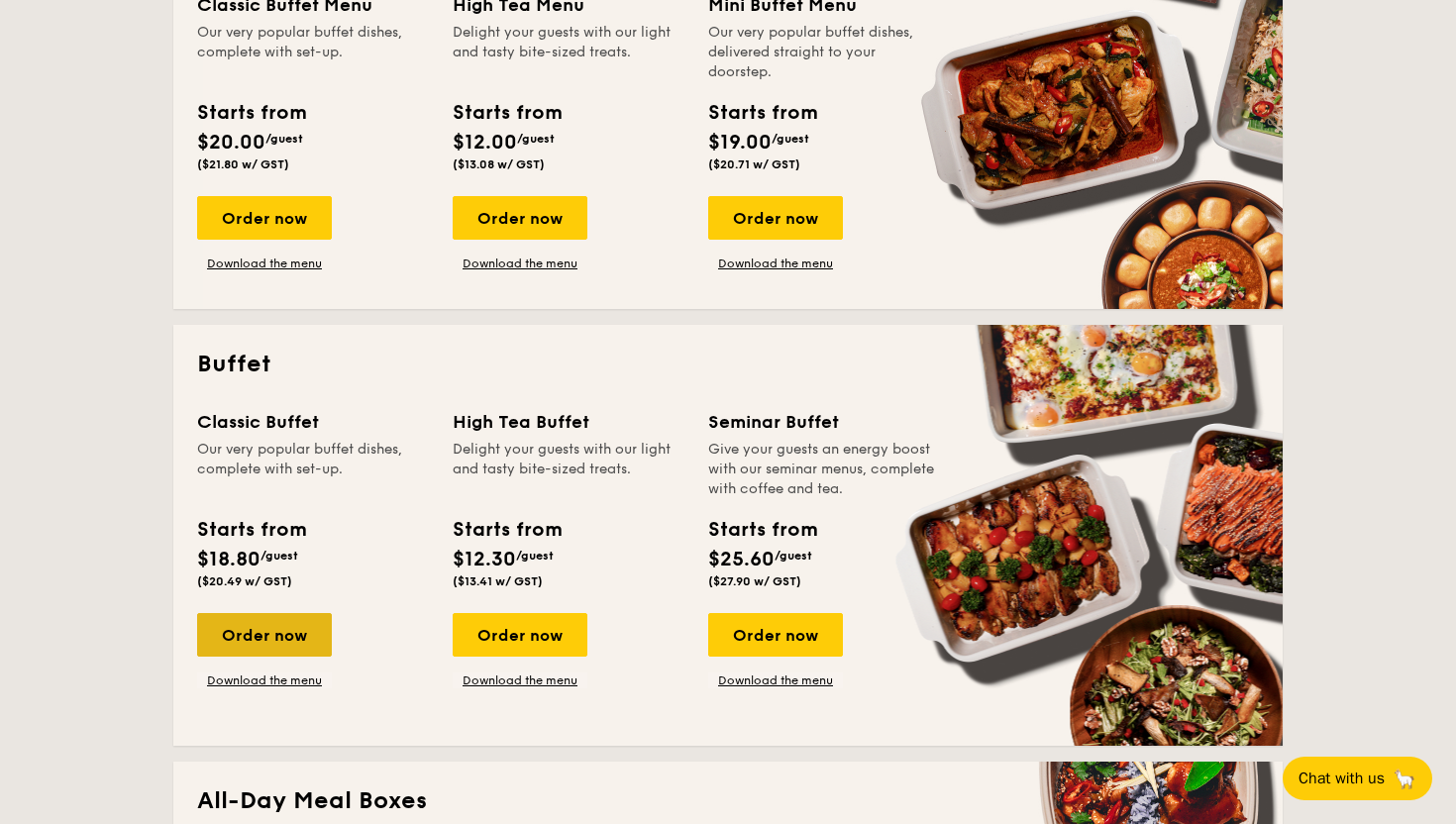 click on "Order now" at bounding box center (264, 635) 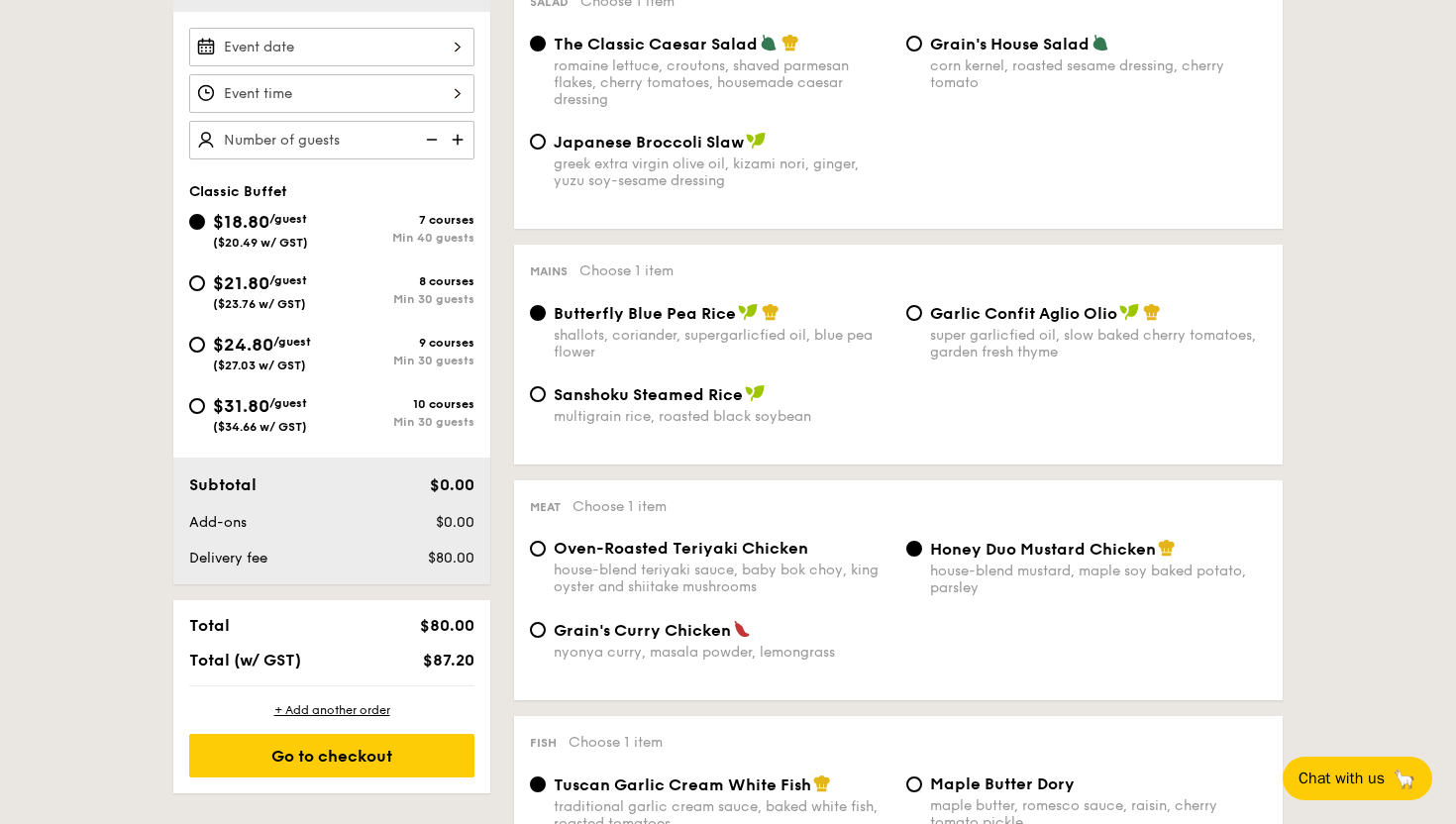 scroll, scrollTop: 589, scrollLeft: 0, axis: vertical 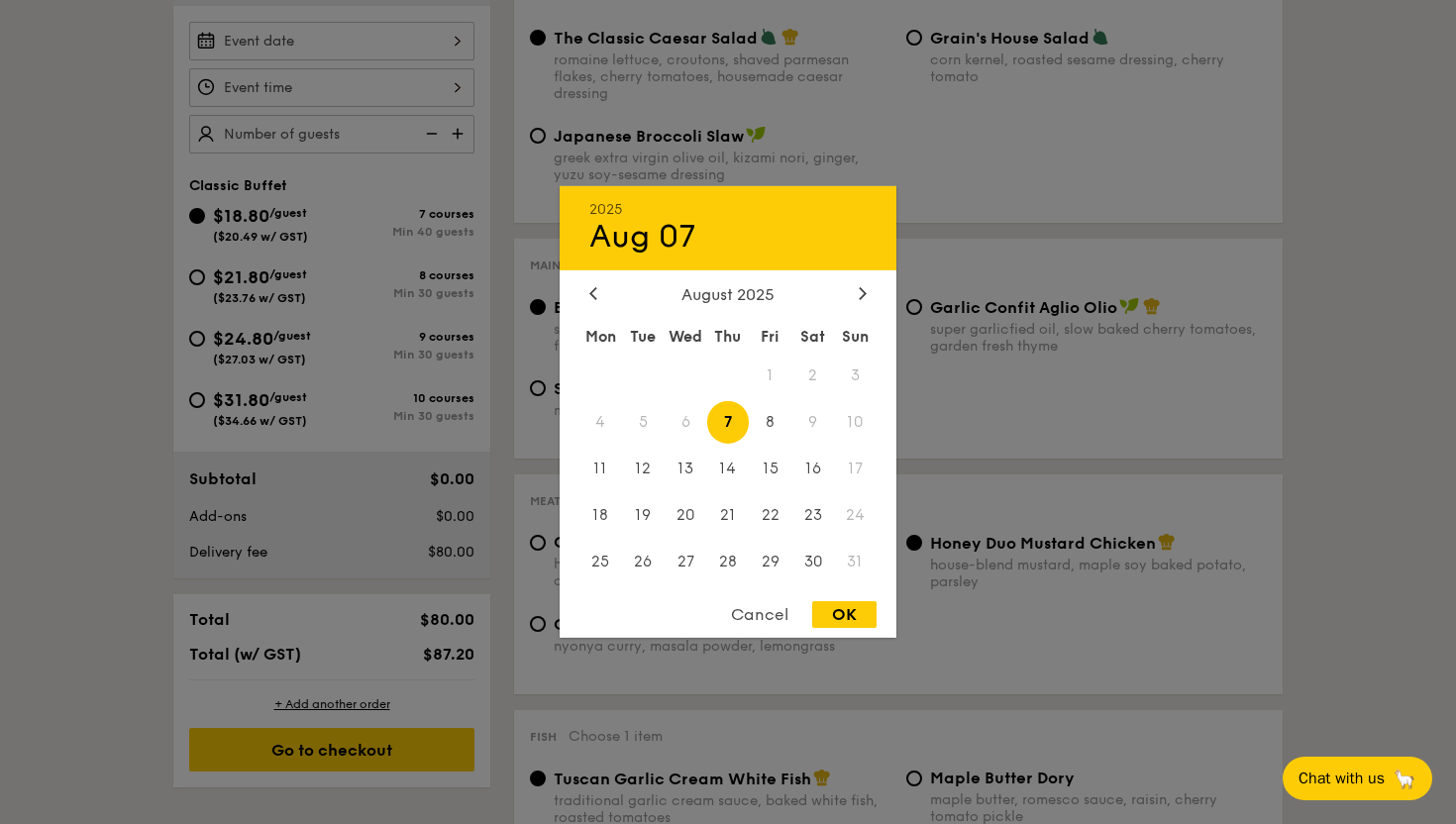 click on "2025   Aug 07       August 2025     Mon Tue Wed Thu Fri Sat Sun   1 2 3 4 5 6 7 8 9 10 11 12 13 14 15 16 17 18 19 20 21 22 23 24 25 26 27 28 29 30 31     Cancel   OK" at bounding box center (332, 41) 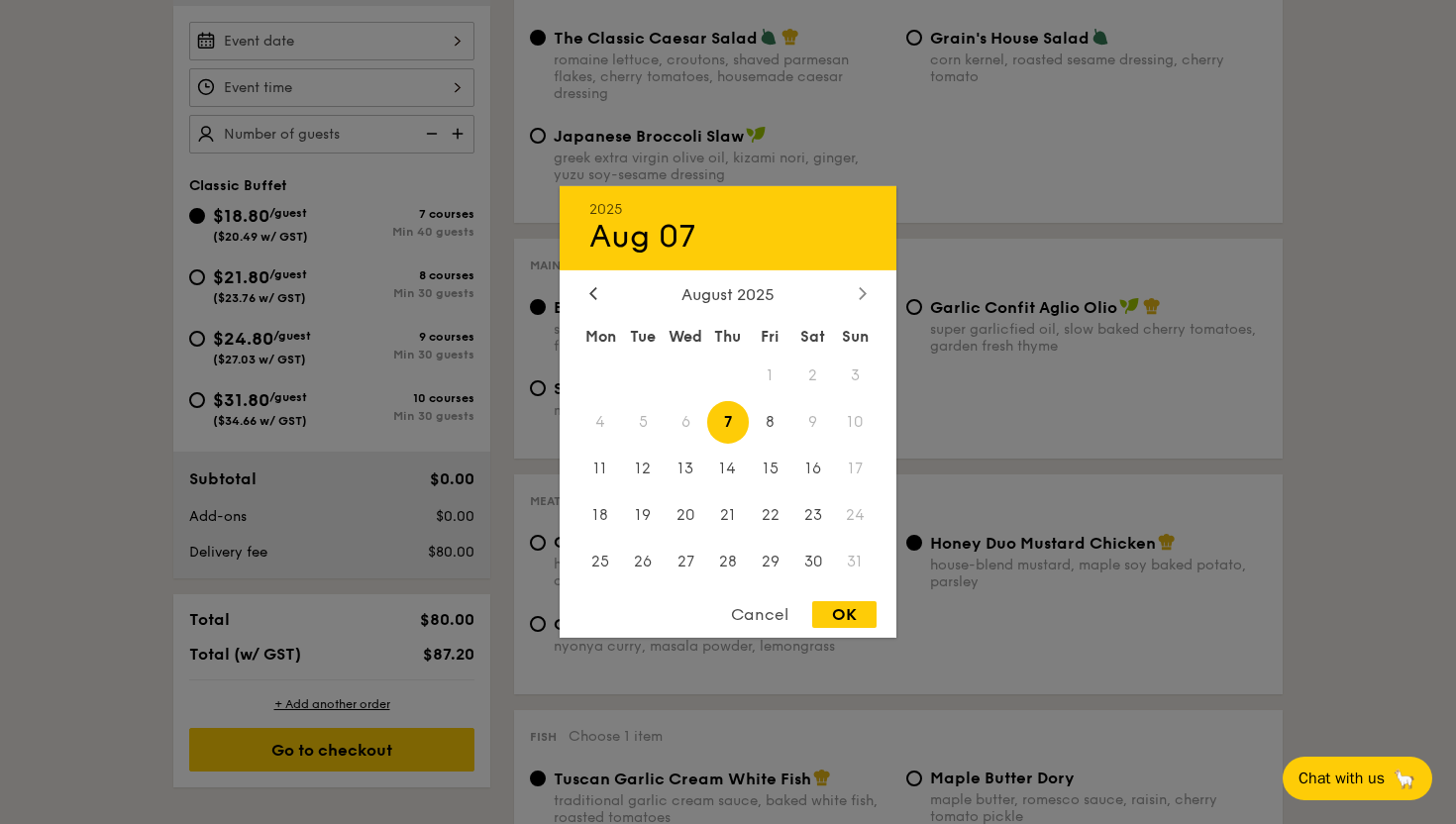 click 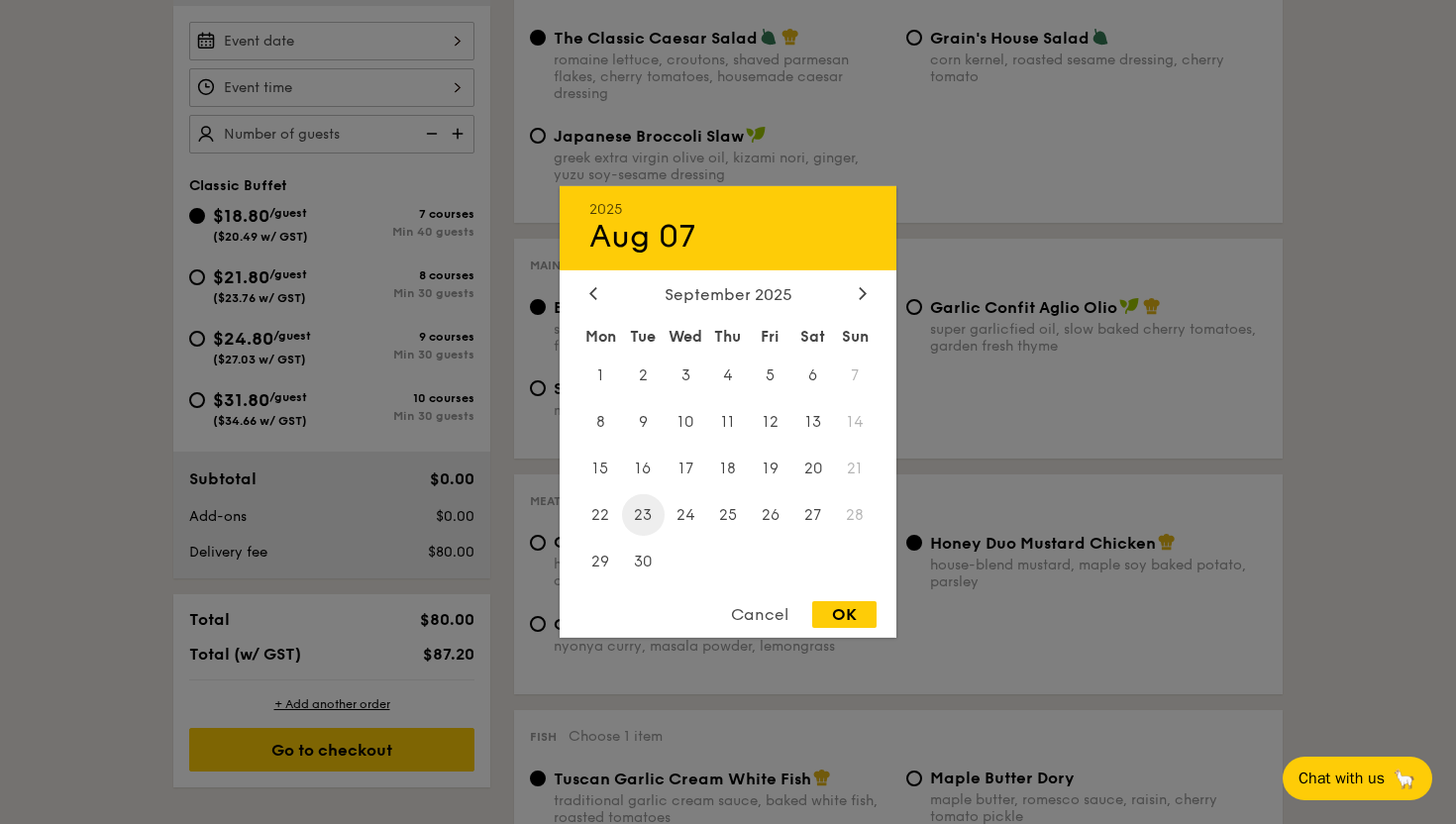 click on "23" at bounding box center (643, 514) 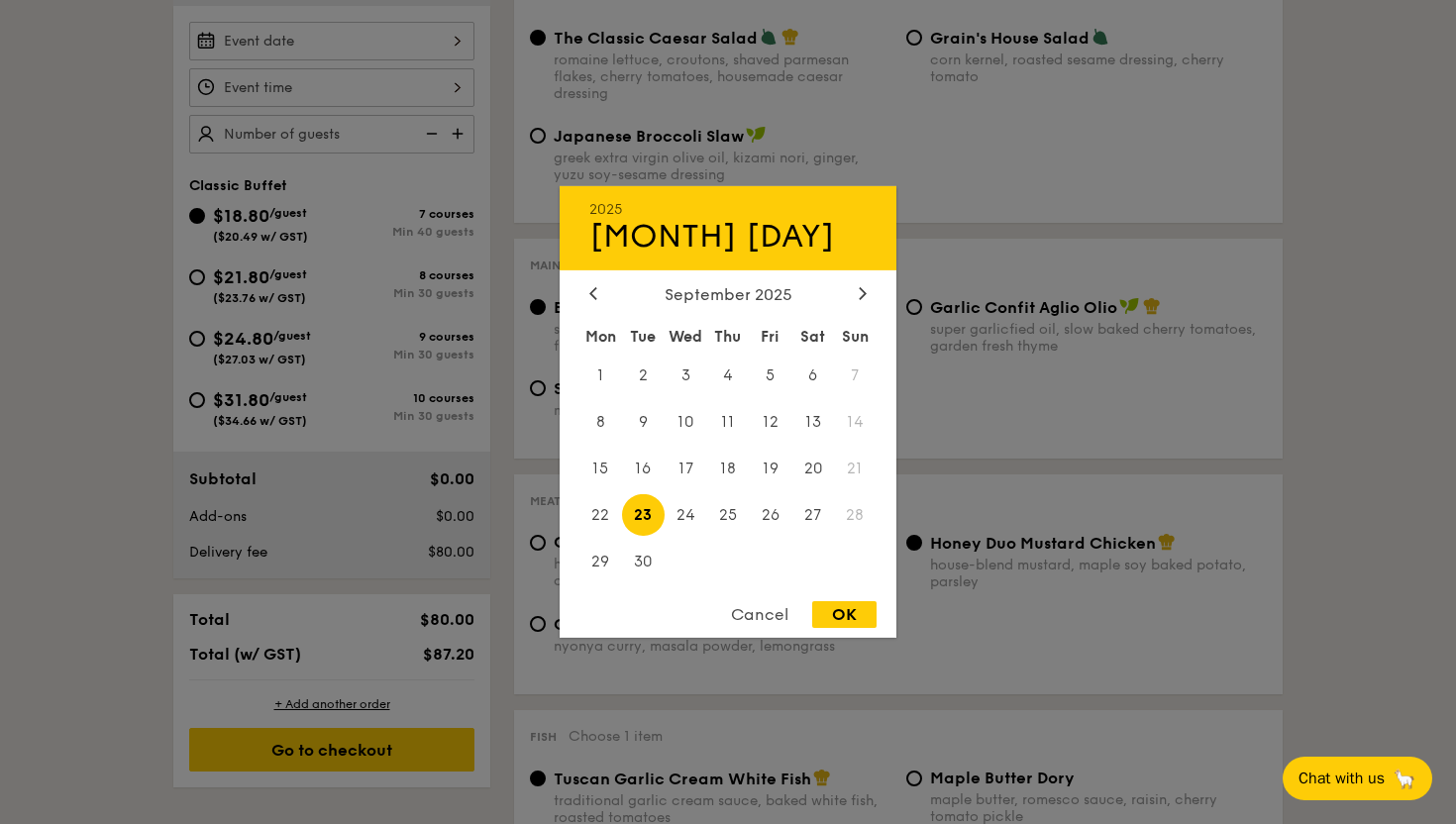 click on "OK" at bounding box center [844, 614] 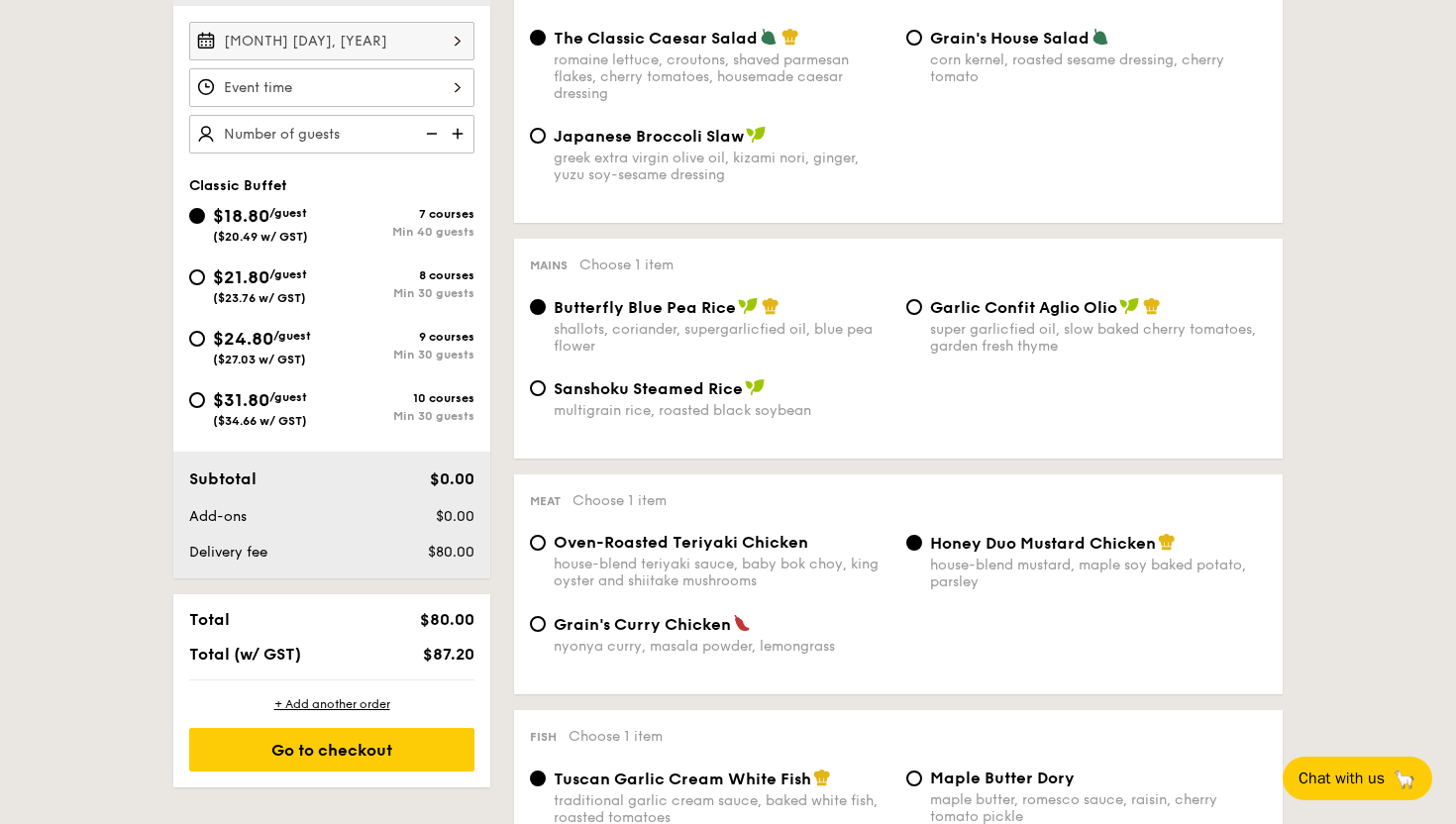 click on "Sep 23, 2025" at bounding box center (332, 87) 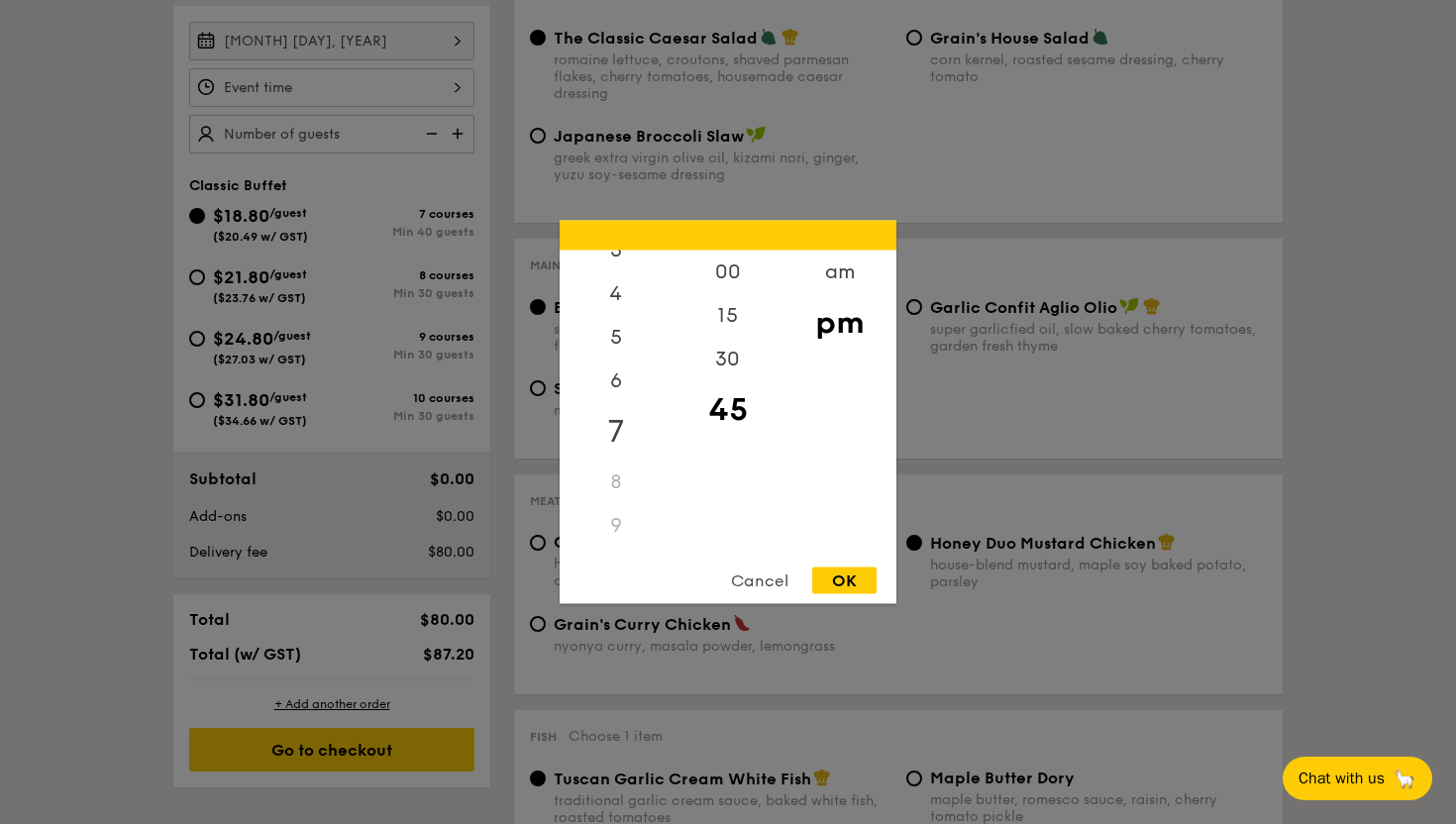 click on "7" at bounding box center (615, 432) 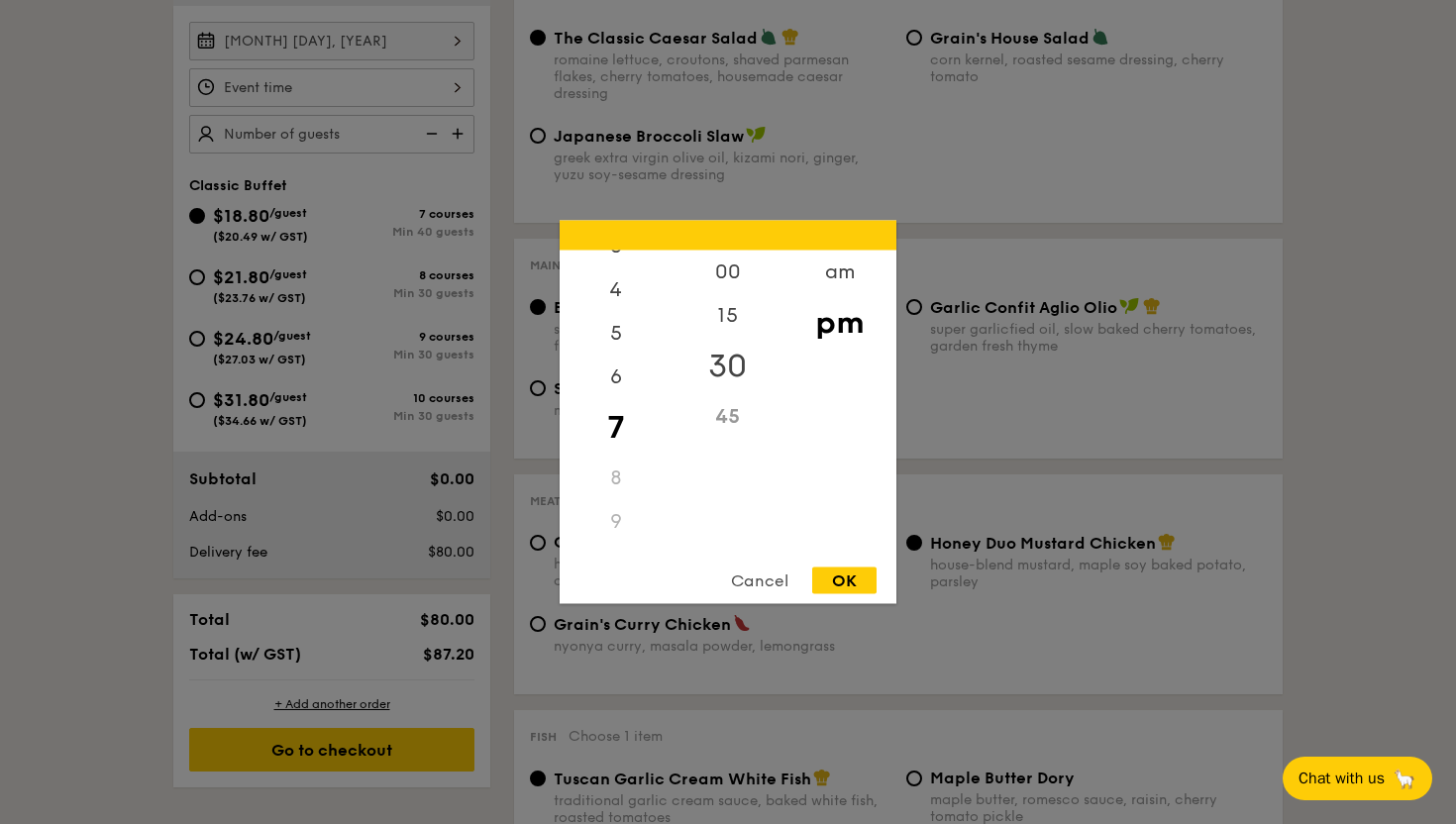 scroll, scrollTop: 152, scrollLeft: 0, axis: vertical 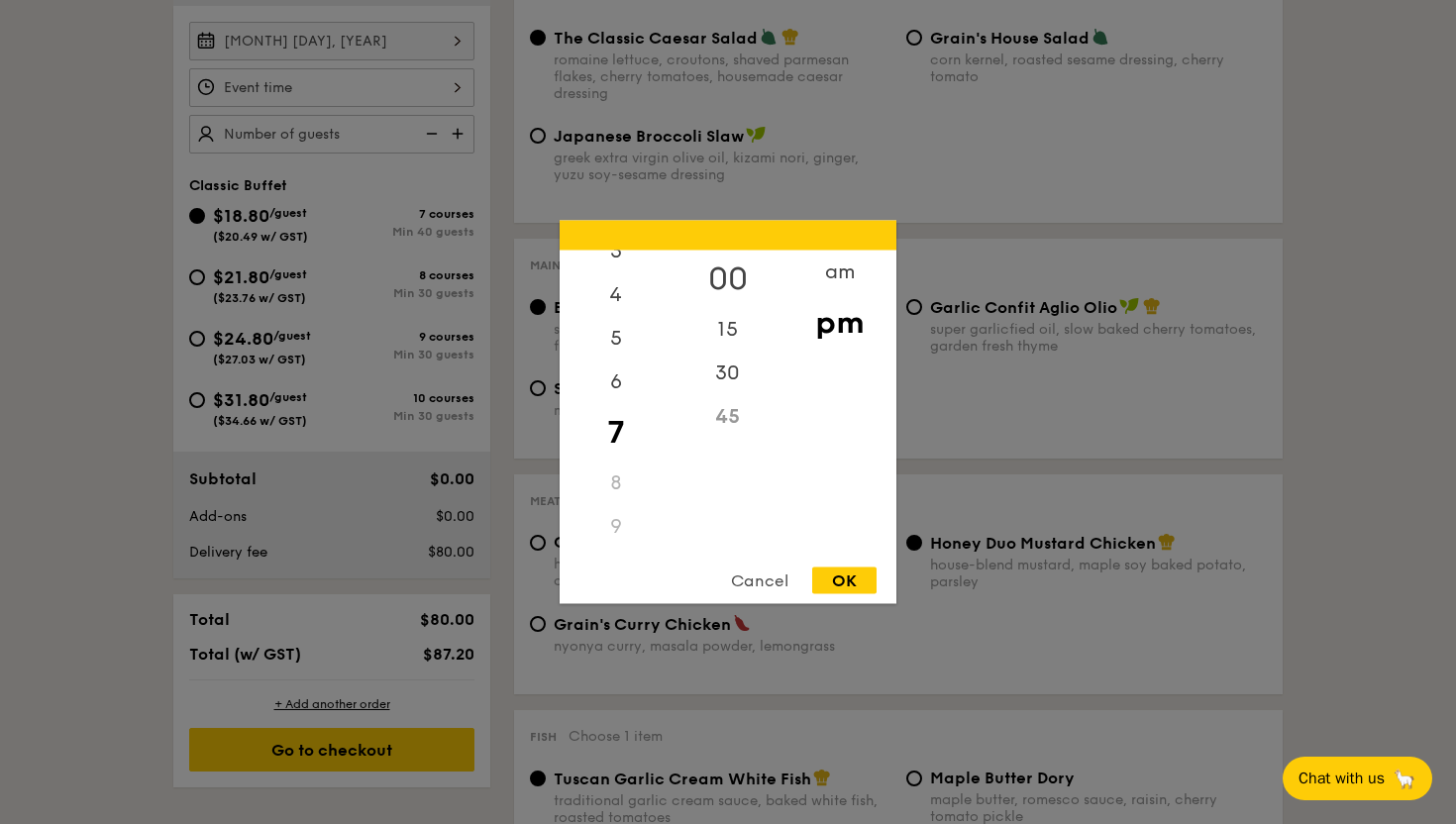 click on "00" at bounding box center [727, 279] 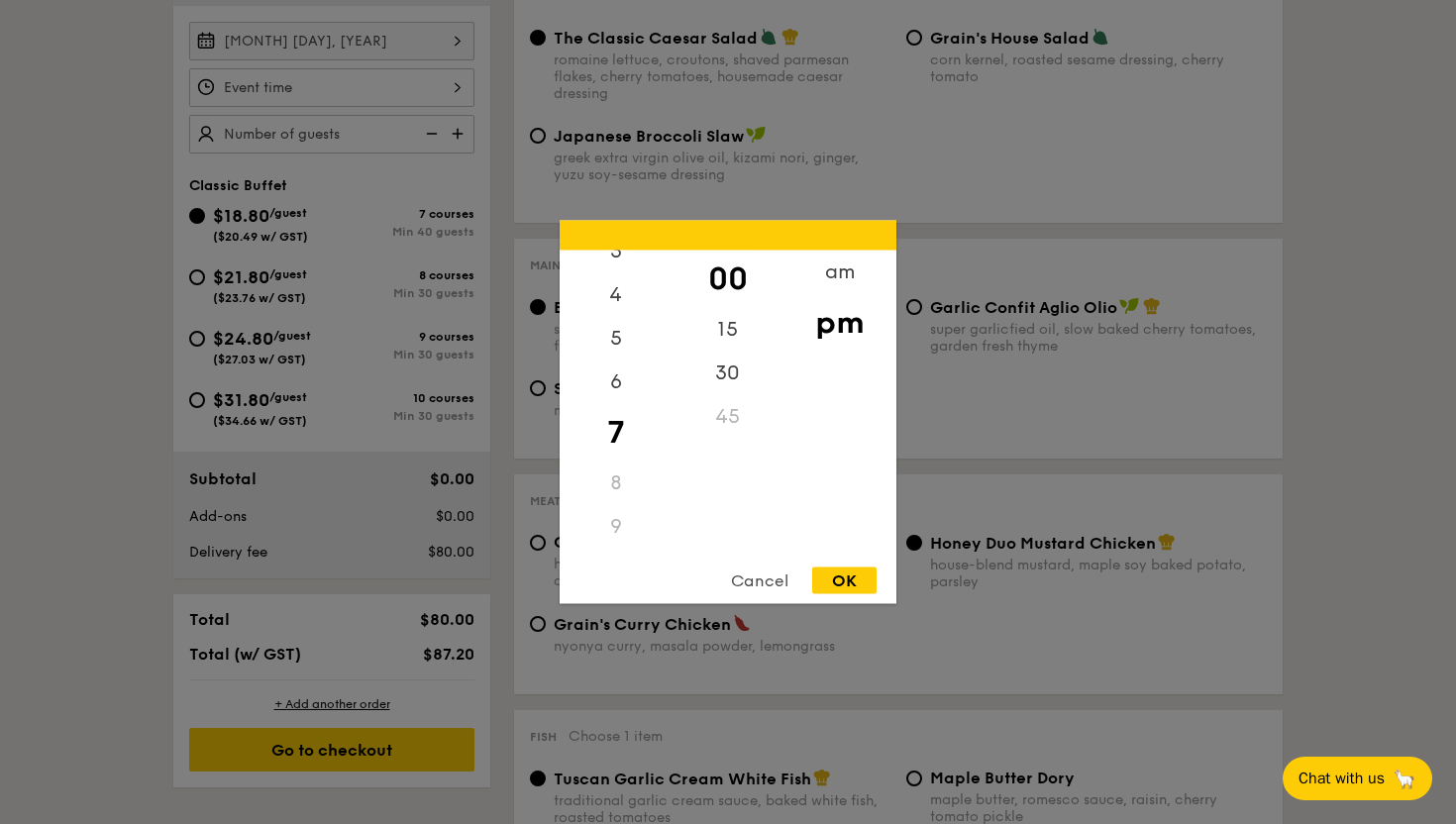click on "OK" at bounding box center (844, 580) 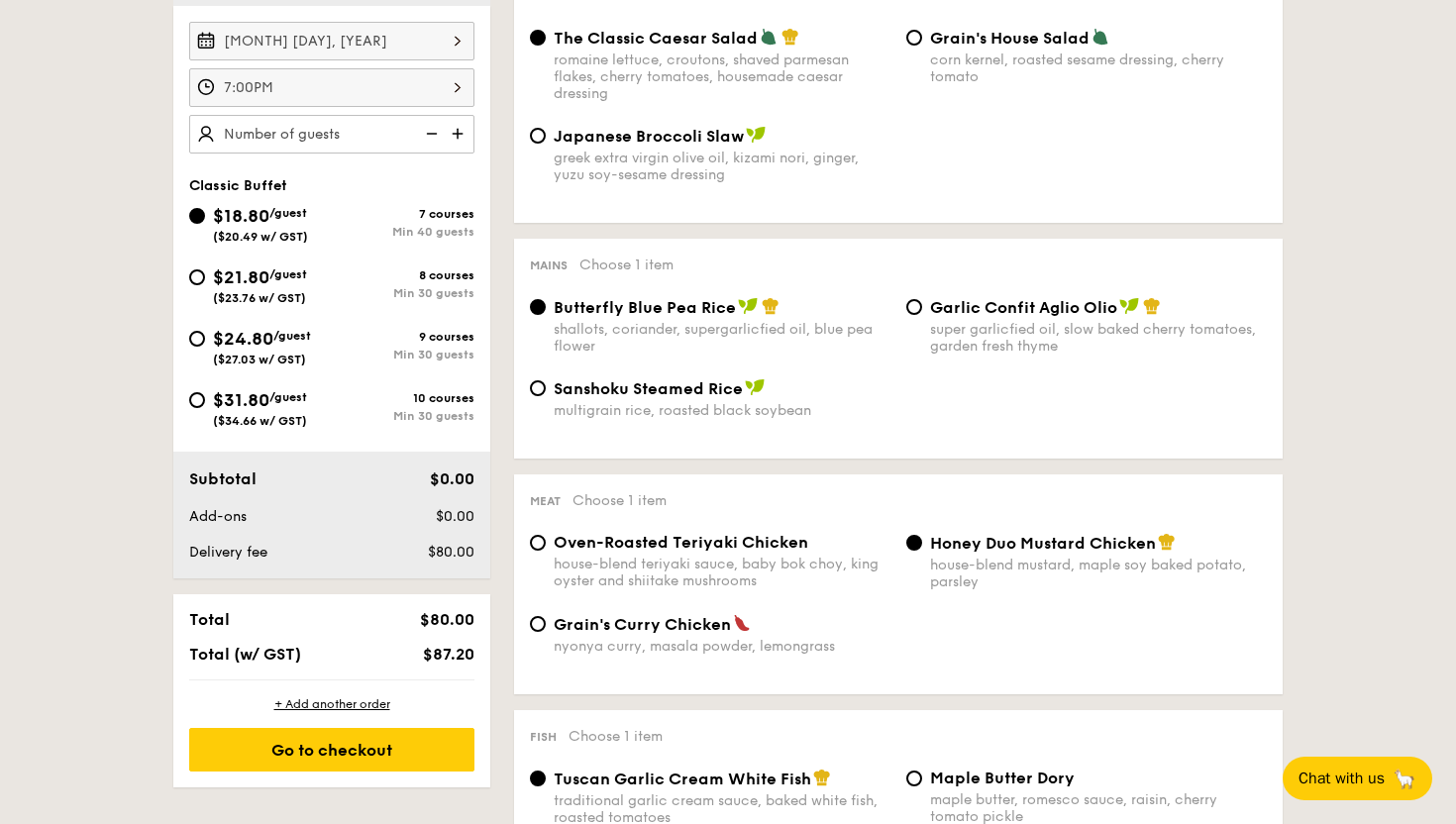 click at bounding box center [460, 134] 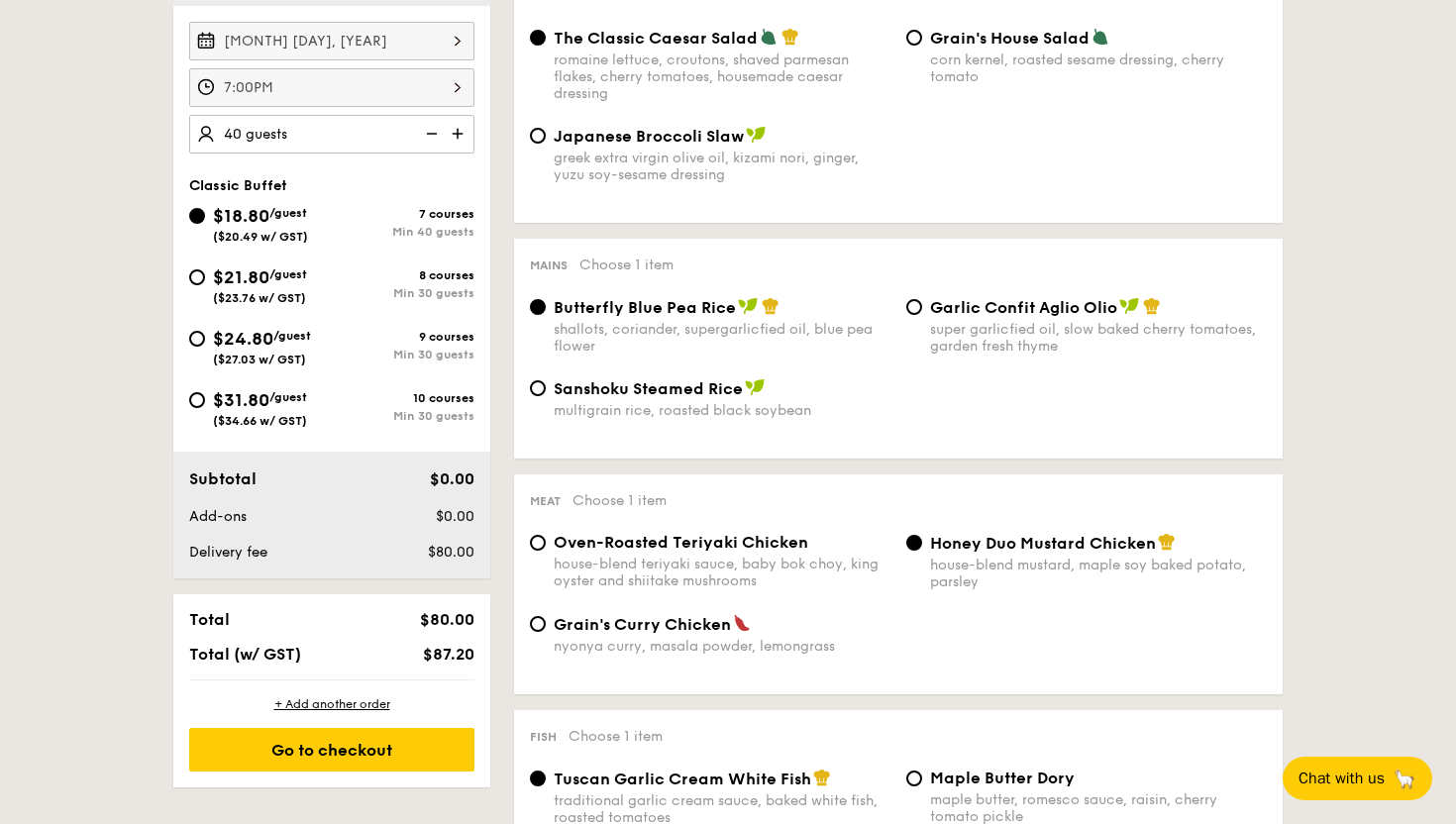 click at bounding box center [460, 134] 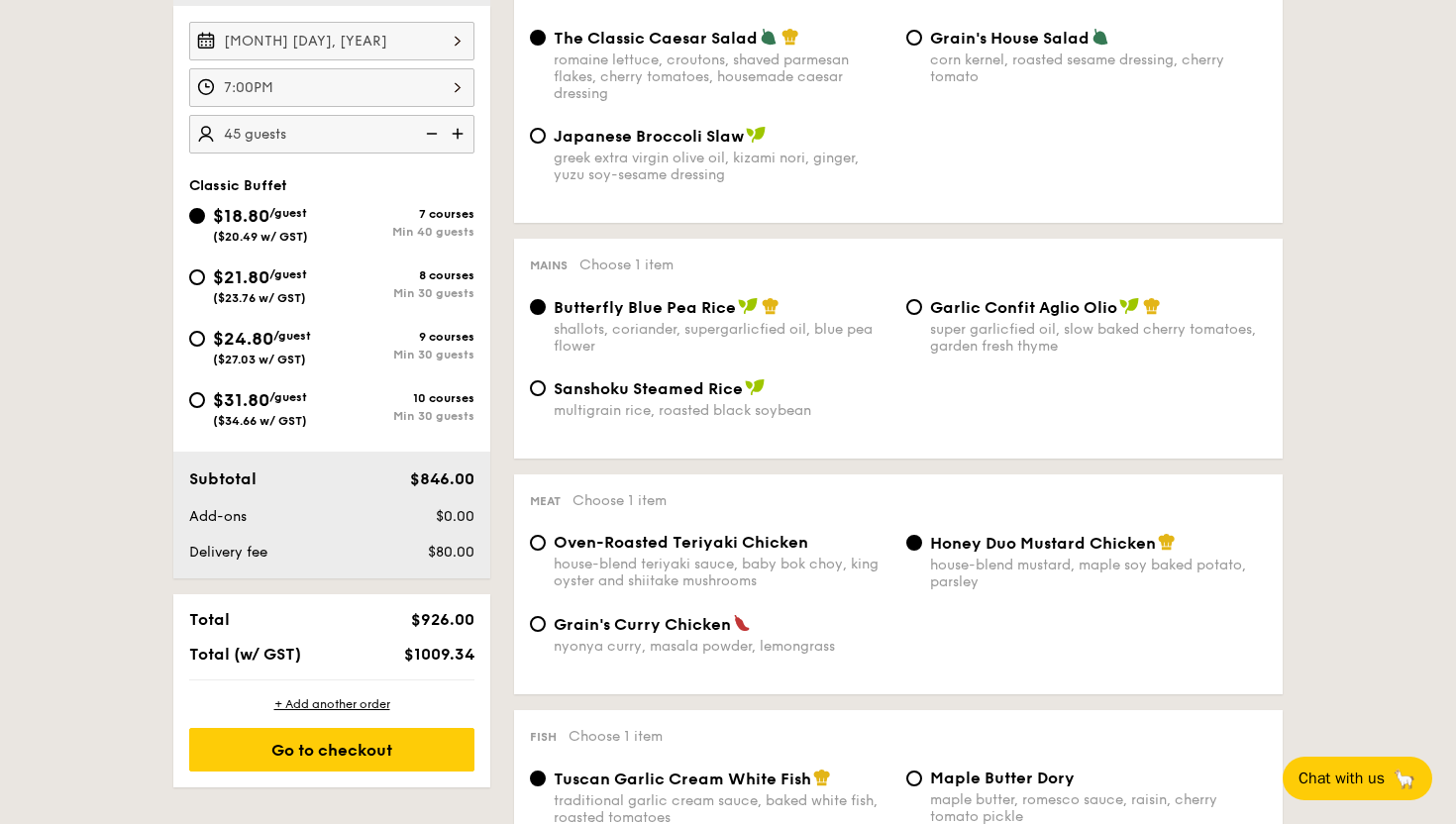 click at bounding box center [460, 134] 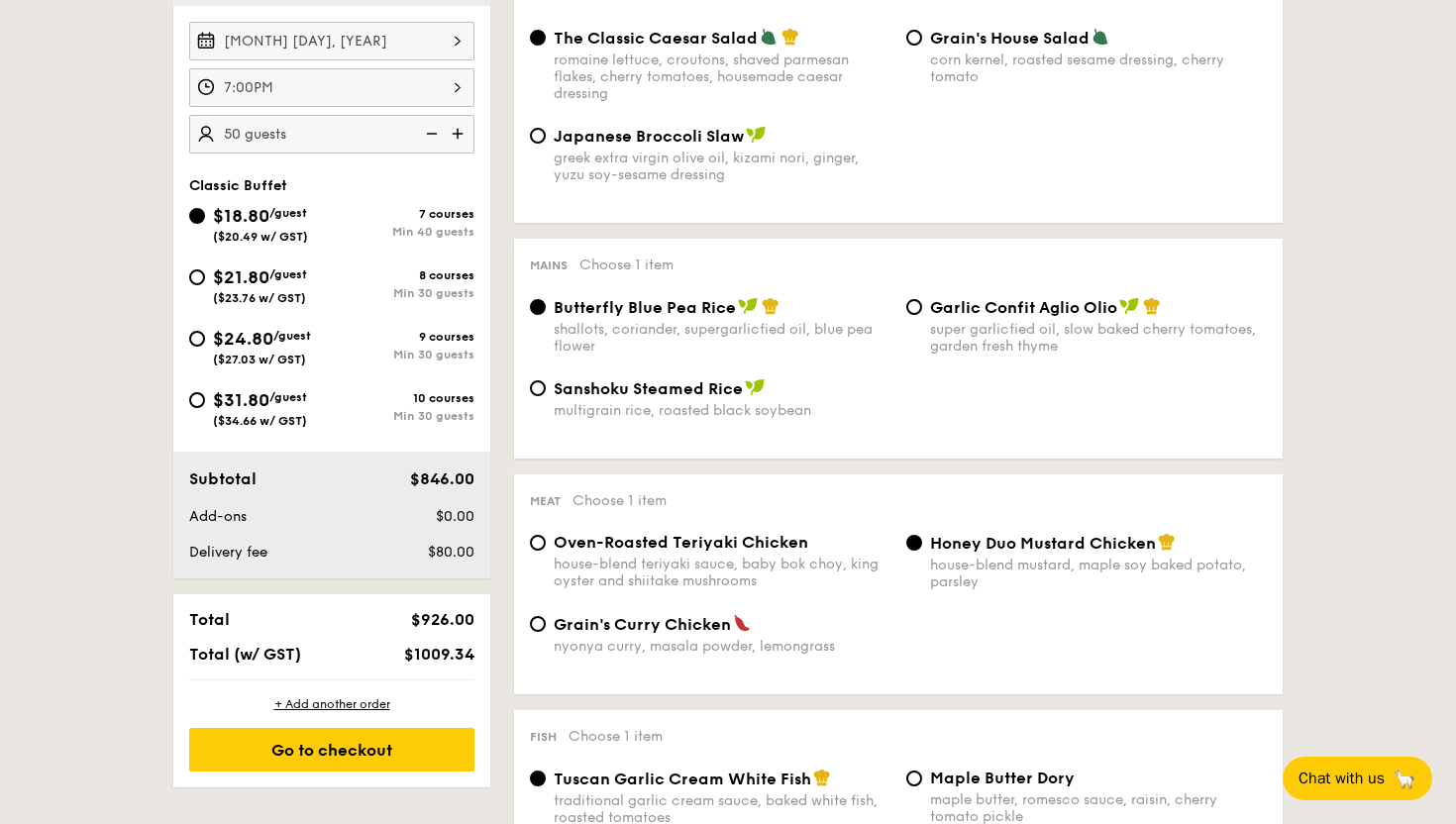 click at bounding box center (460, 134) 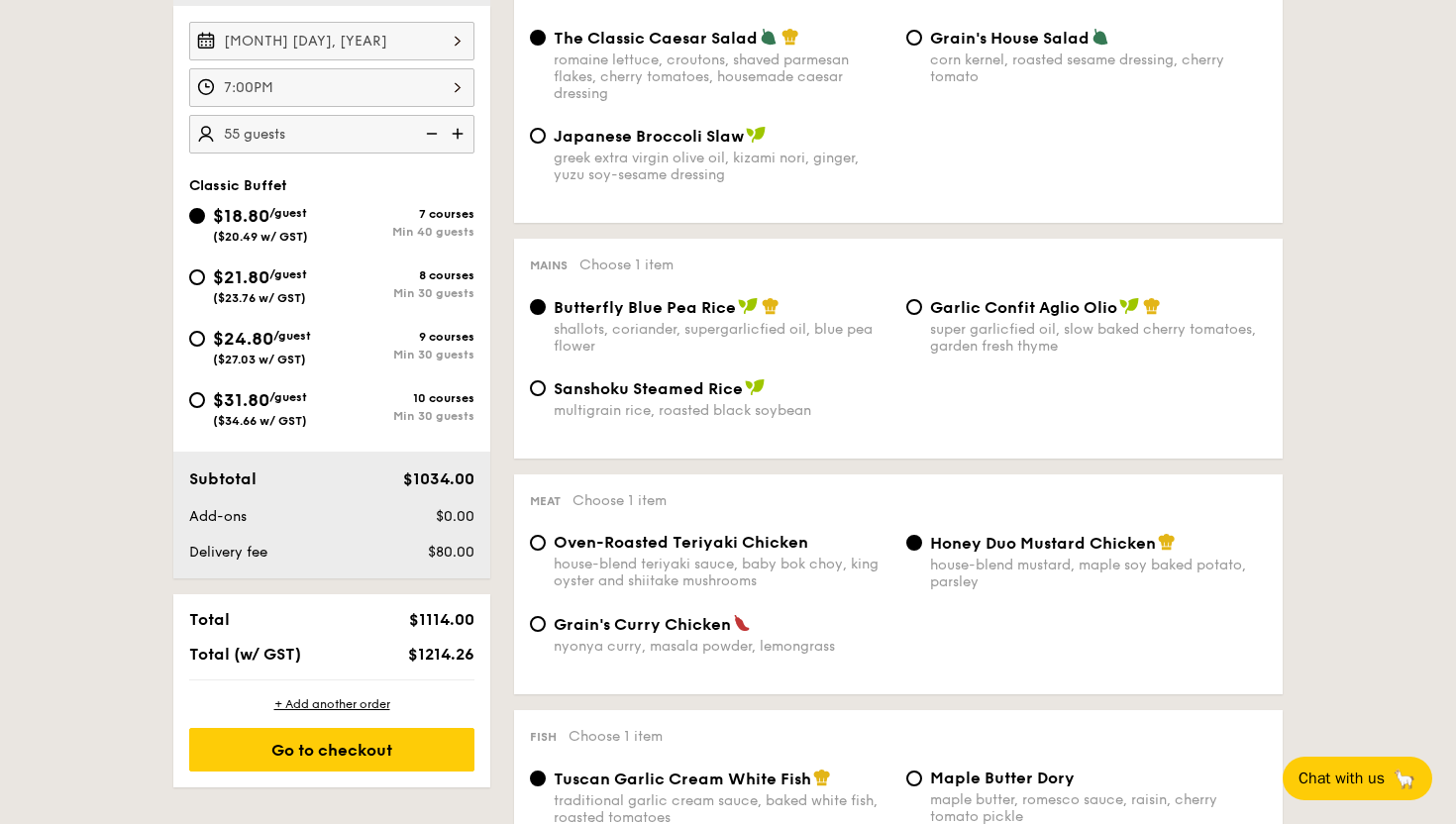 click at bounding box center [430, 134] 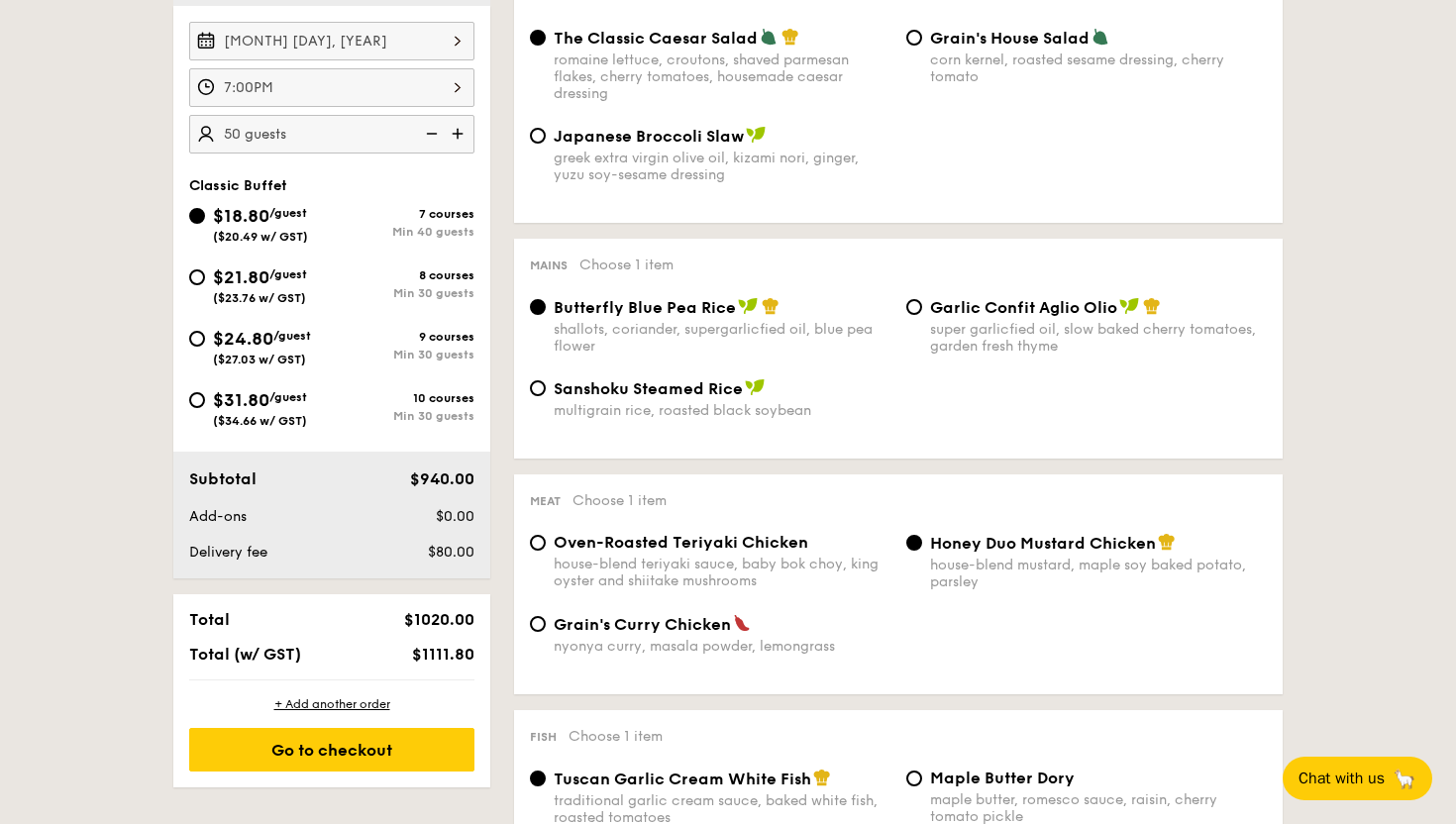 click at bounding box center (460, 134) 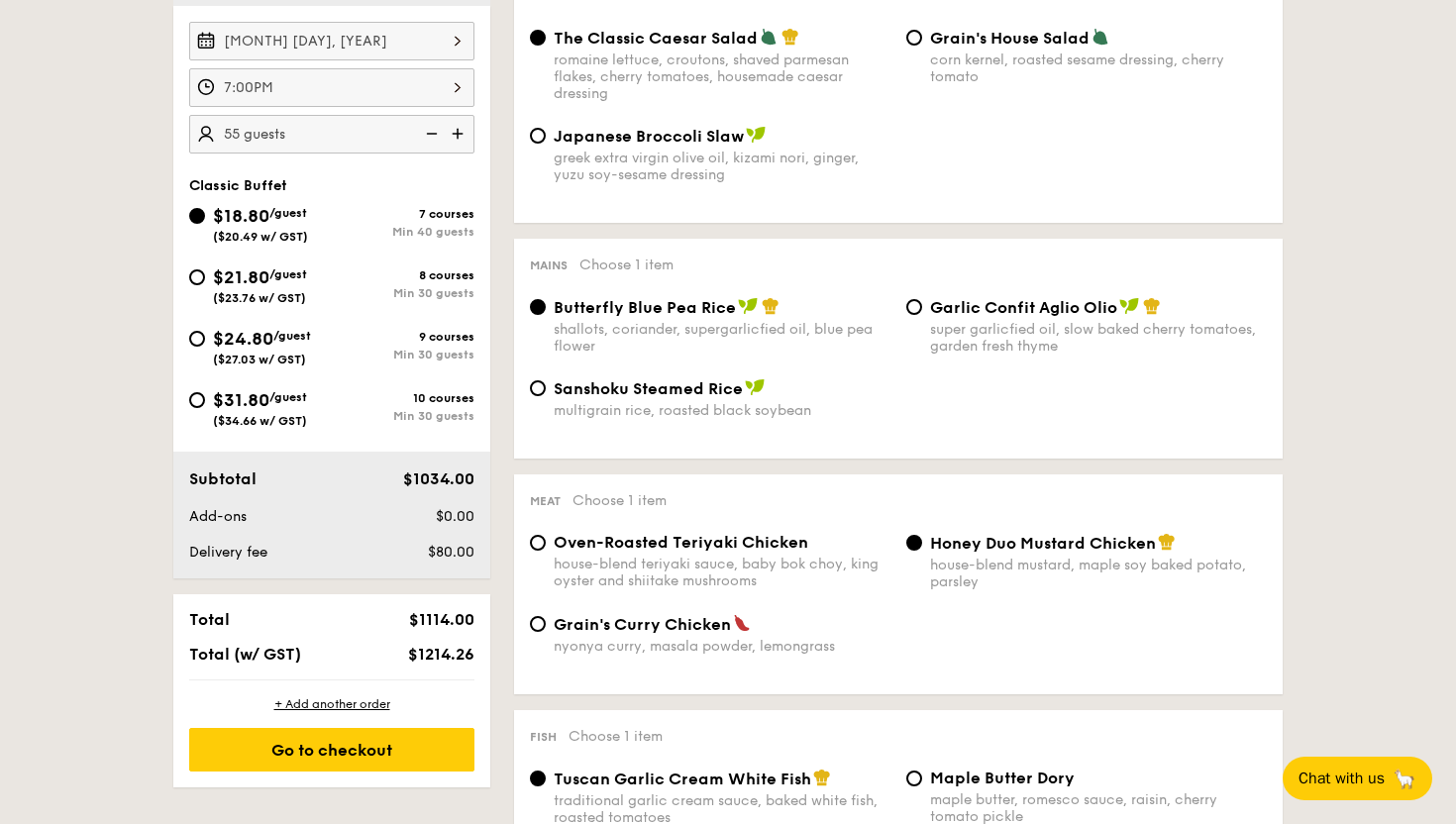 click at bounding box center (460, 134) 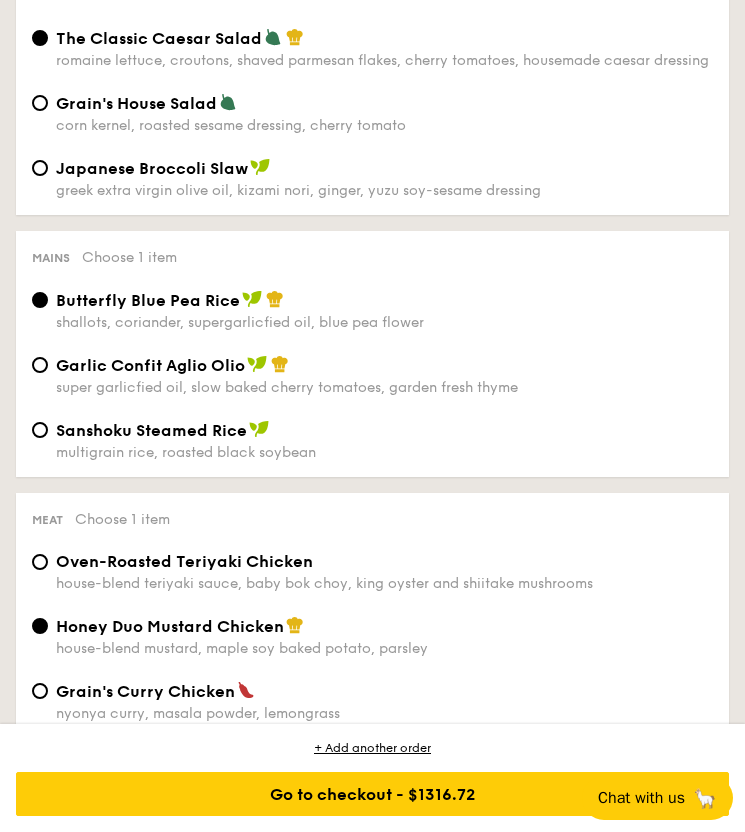 scroll, scrollTop: 1487, scrollLeft: 0, axis: vertical 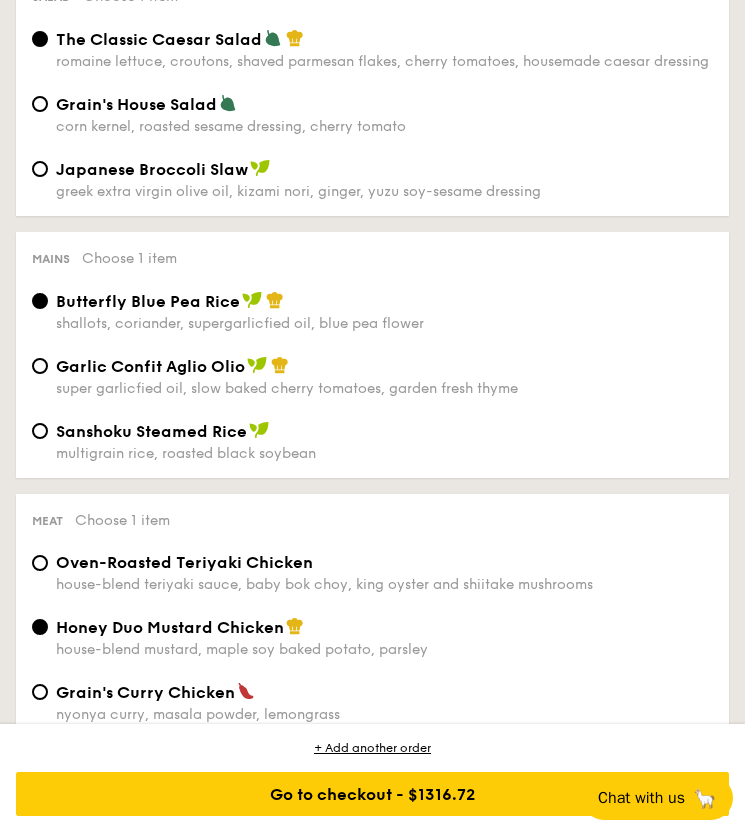 click on "Japanese Broccoli Slaw" at bounding box center [384, 169] 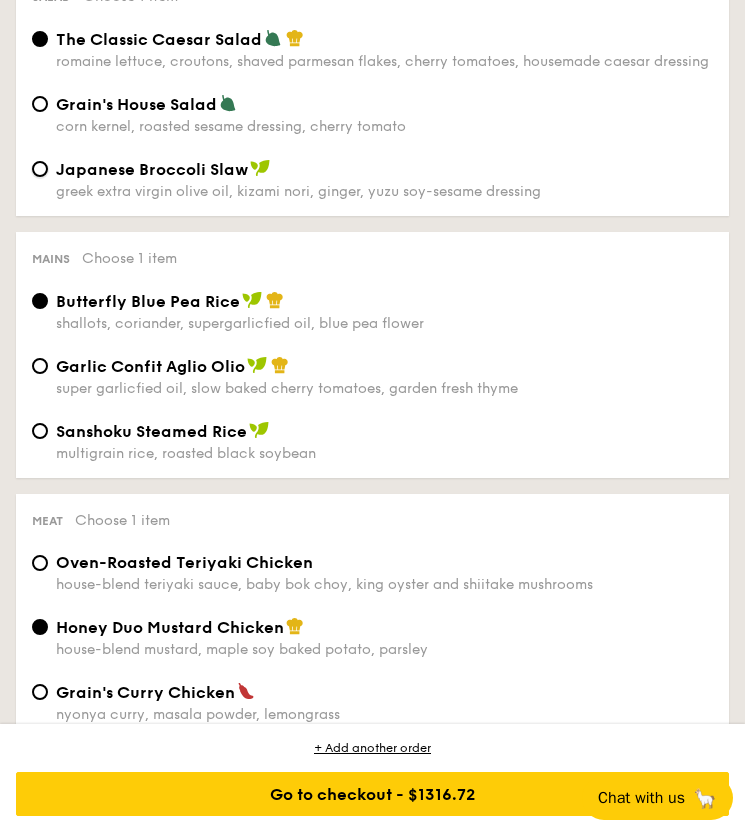 click on "Japanese Broccoli Slaw greek extra virgin olive oil, kizami nori, ginger, yuzu soy-sesame dressing" at bounding box center (40, 169) 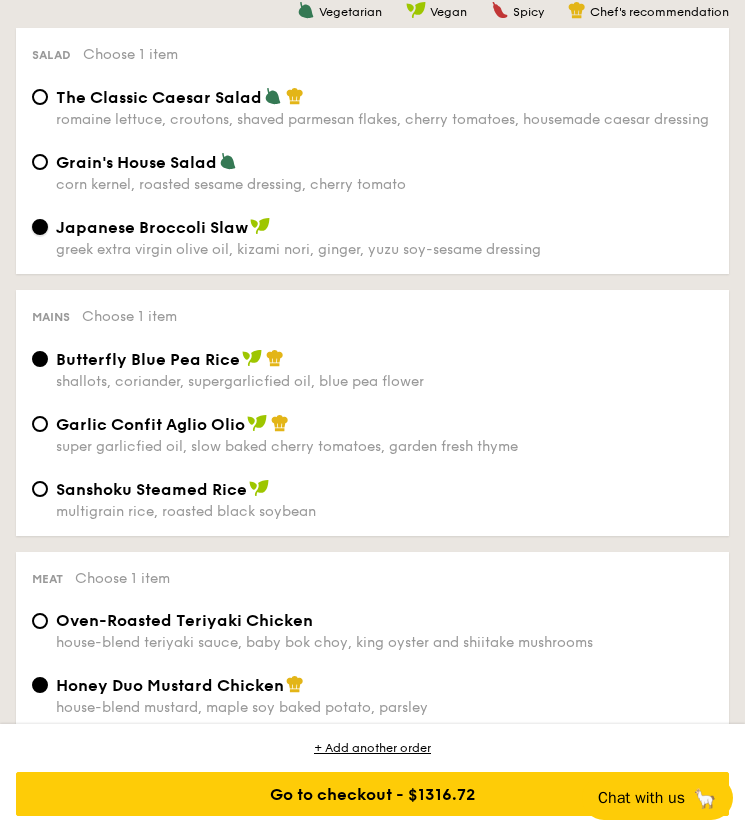 scroll, scrollTop: 1442, scrollLeft: 0, axis: vertical 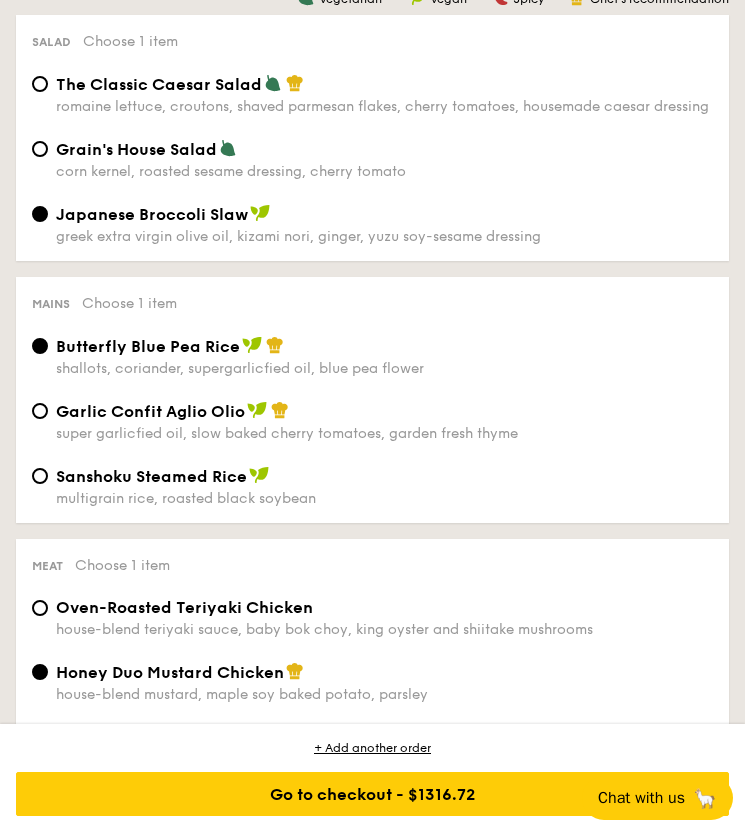 click on "Garlic Confit Aglio Olio" at bounding box center [384, 411] 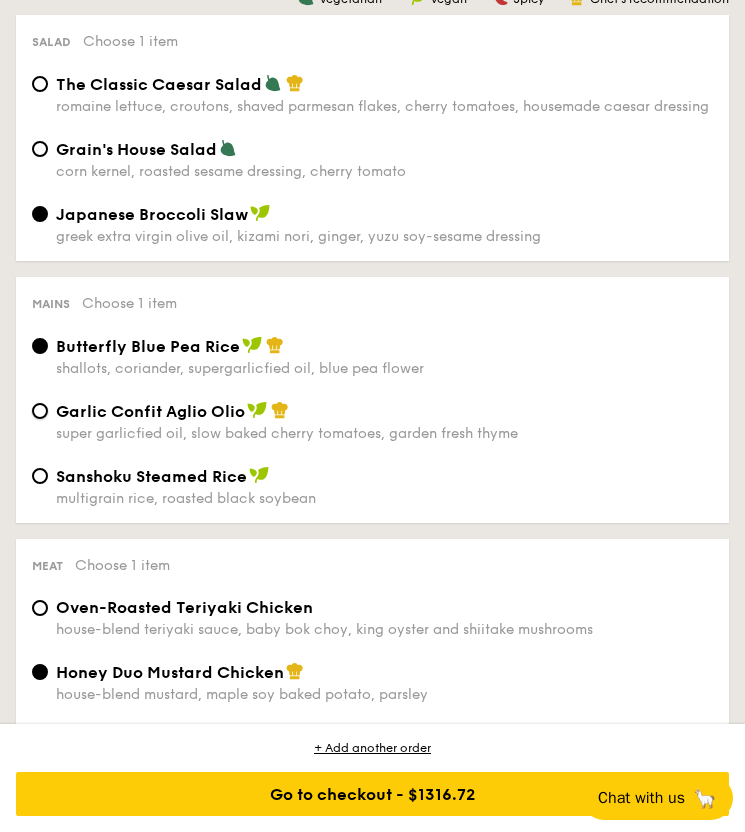 click on "Garlic Confit Aglio Olio super garlicfied oil, slow baked cherry tomatoes, garden fresh thyme" at bounding box center (40, 411) 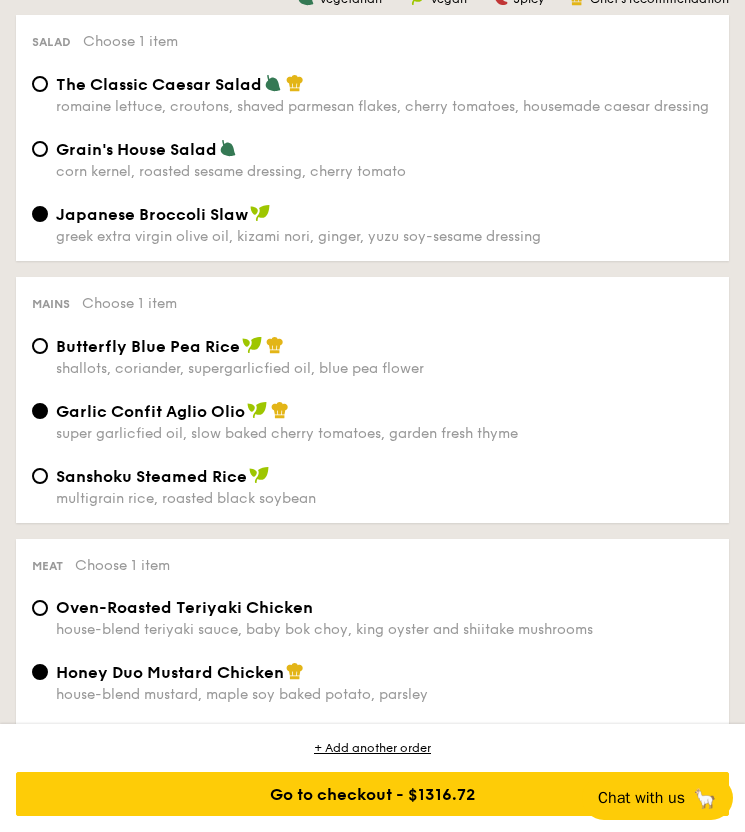 click on "Butterfly Blue Pea Rice shallots, coriander, supergarlicfied oil, blue pea flower" at bounding box center [384, 356] 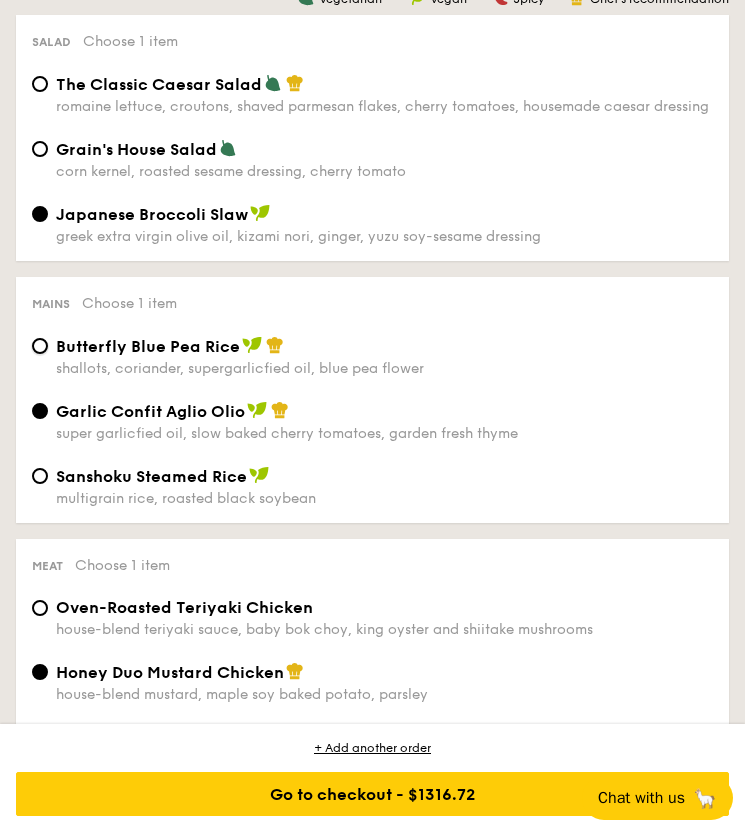 click on "Butterfly Blue Pea Rice shallots, coriander, supergarlicfied oil, blue pea flower" at bounding box center (40, 346) 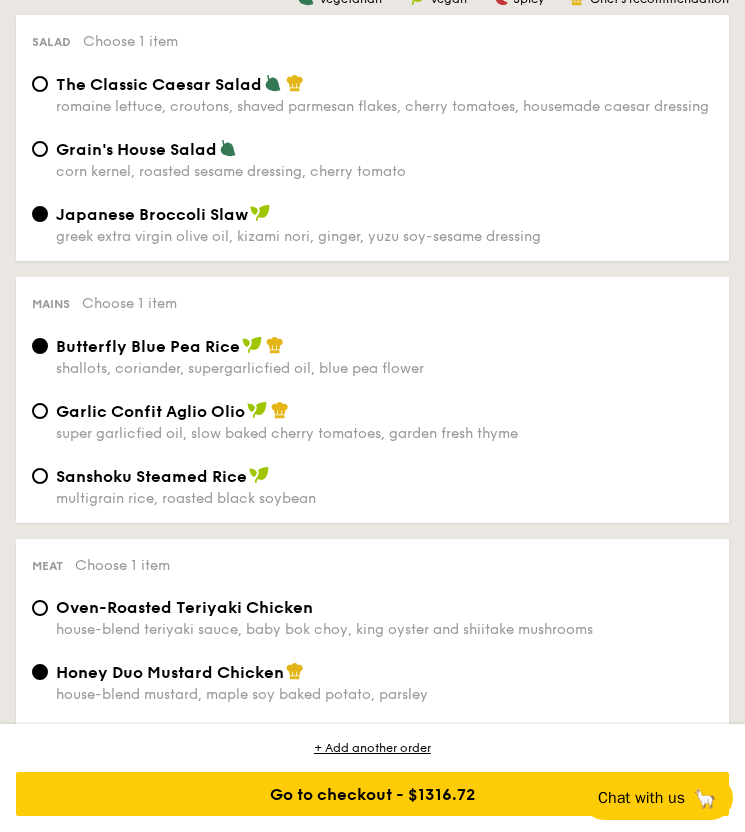 click on "super garlicfied oil, slow baked cherry tomatoes, garden fresh thyme" at bounding box center [384, 433] 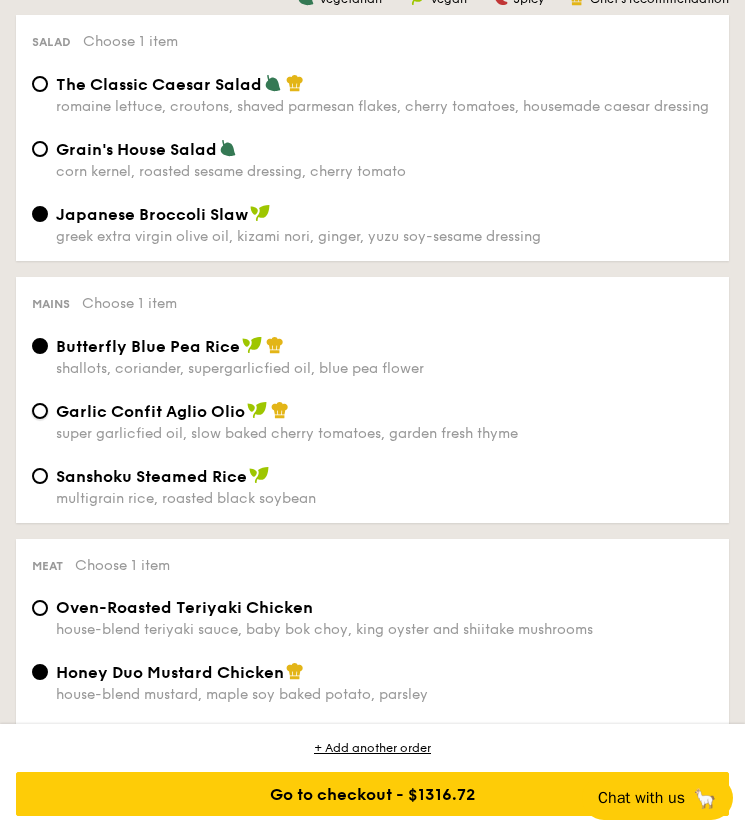 click on "Garlic Confit Aglio Olio super garlicfied oil, slow baked cherry tomatoes, garden fresh thyme" at bounding box center [40, 411] 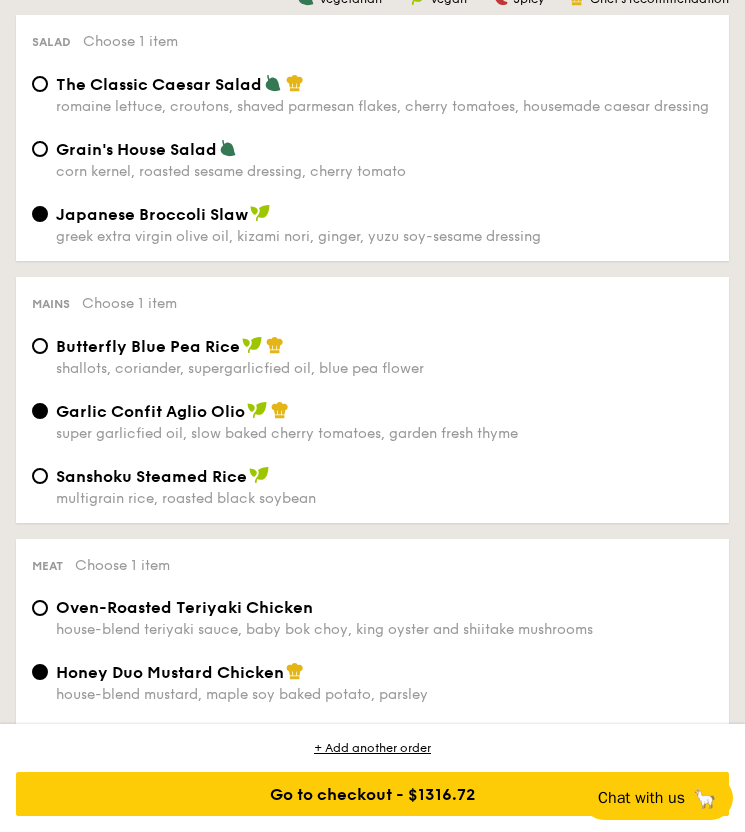 click on "Sanshoku Steamed Rice" at bounding box center (384, 476) 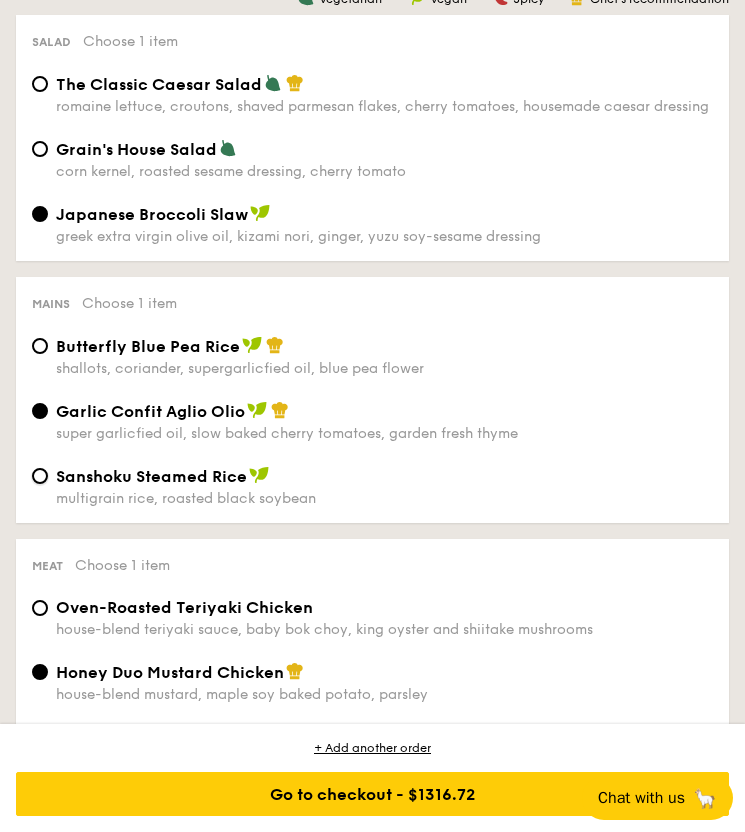 click on "Sanshoku Steamed Rice multigrain rice, roasted black soybean" at bounding box center (40, 476) 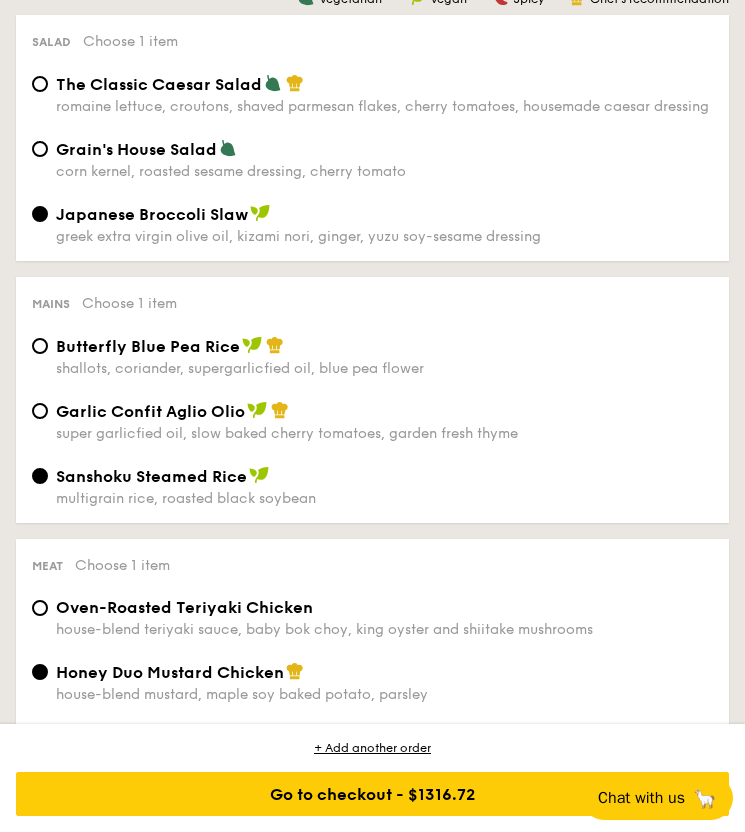 click on "Garlic Confit Aglio Olio" at bounding box center (384, 411) 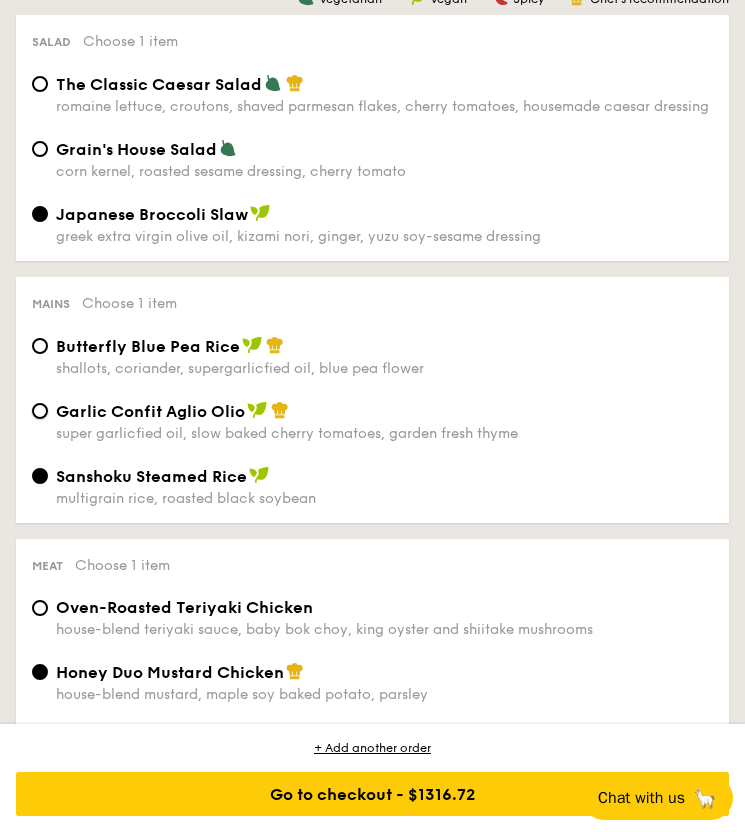 click on "Garlic Confit Aglio Olio super garlicfied oil, slow baked cherry tomatoes, garden fresh thyme" at bounding box center [40, 411] 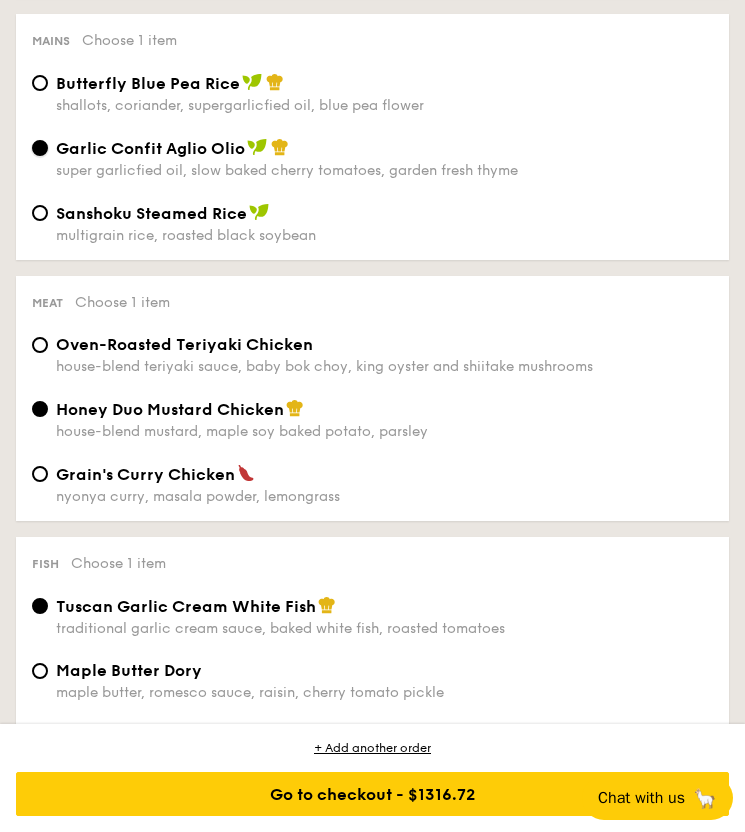 scroll, scrollTop: 1710, scrollLeft: 0, axis: vertical 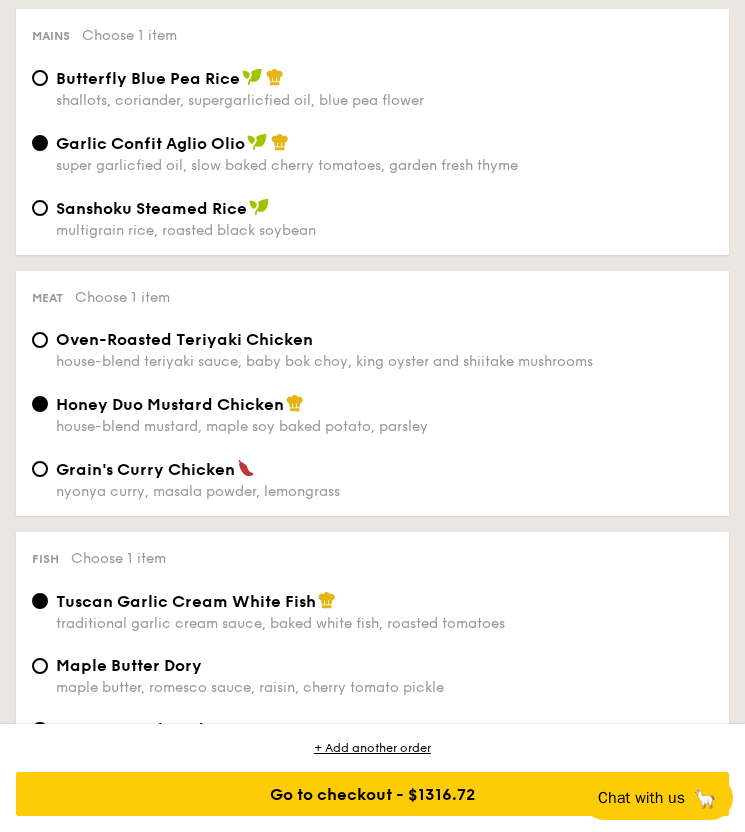 click on "house-blend teriyaki sauce, baby bok choy, king oyster and shiitake mushrooms" at bounding box center (384, 361) 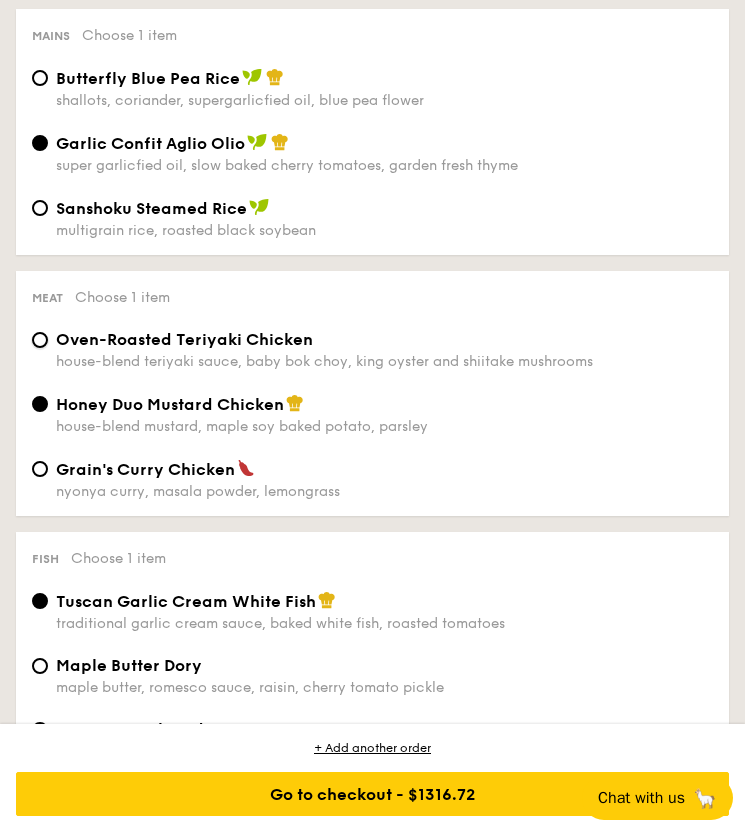 click on "Oven-Roasted Teriyaki Chicken house-blend teriyaki sauce, baby bok choy, king oyster and shiitake mushrooms" at bounding box center [40, 340] 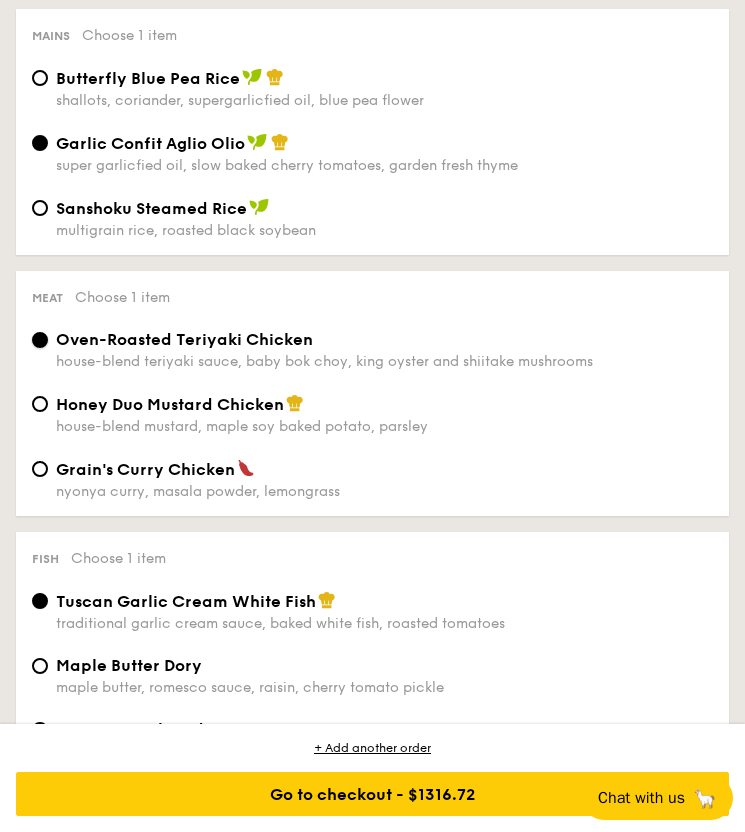 scroll, scrollTop: 1701, scrollLeft: 0, axis: vertical 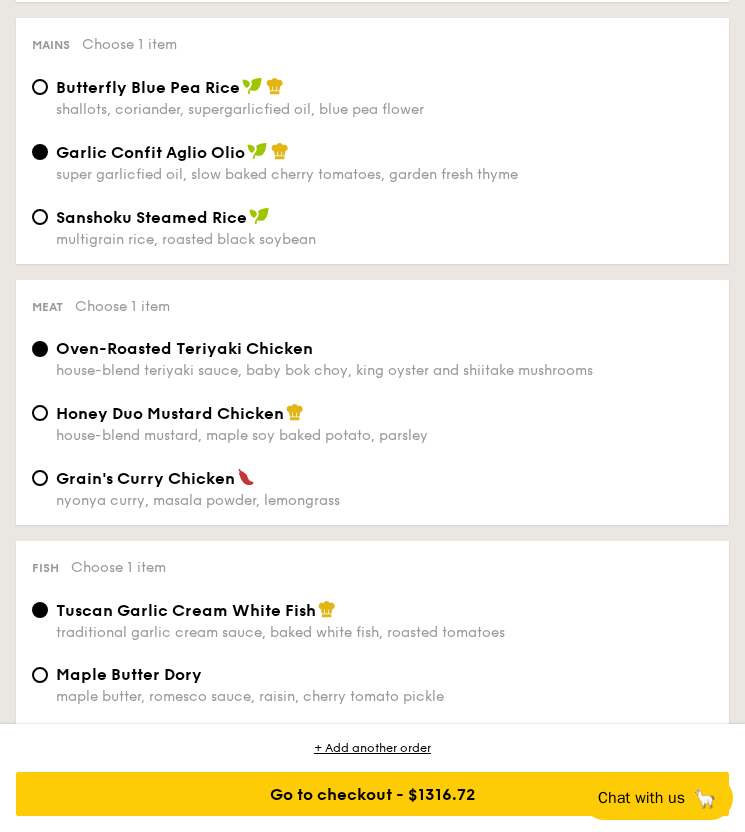 click on "Honey Duo Mustard Chicken" at bounding box center (384, 413) 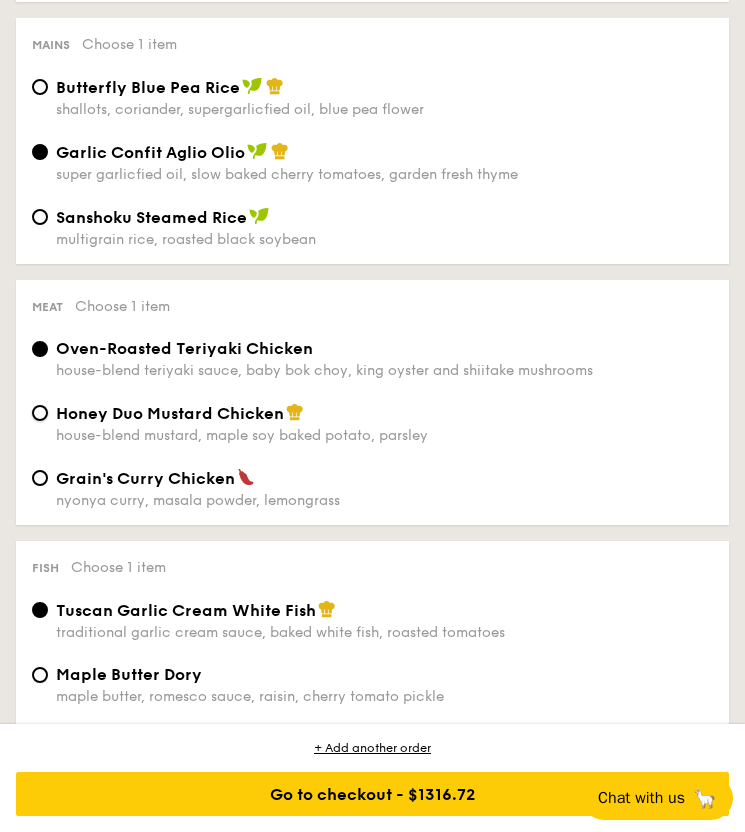 radio on "true" 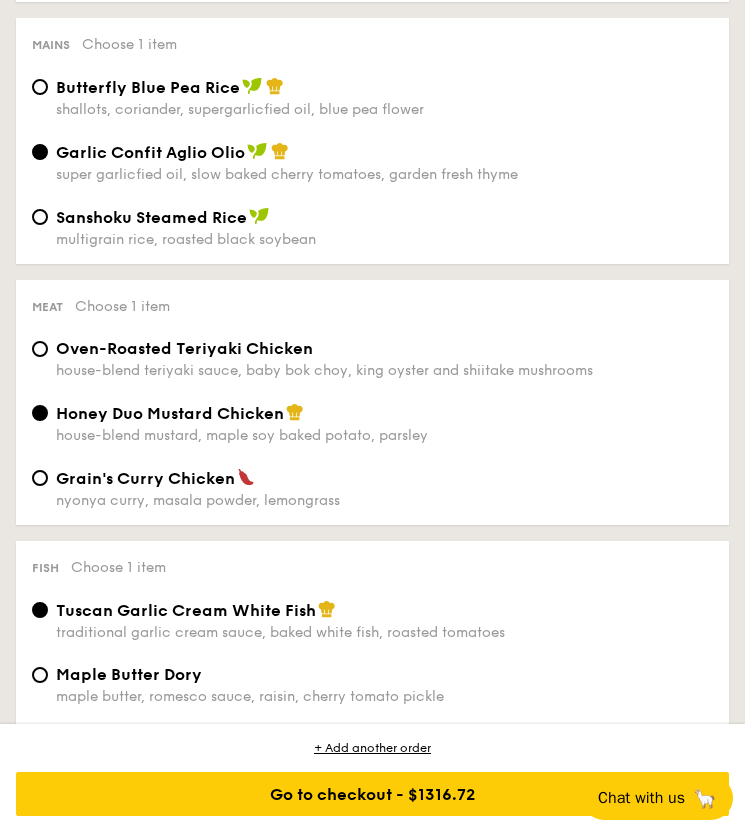 click on "shallots, coriander, supergarlicfied oil, blue pea flower" at bounding box center (384, 109) 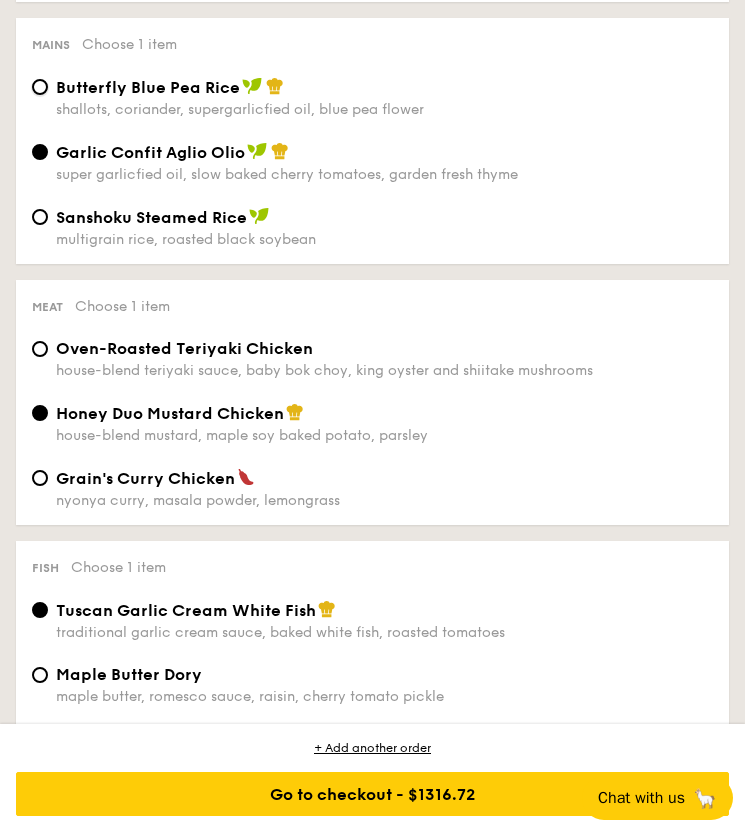 click on "Butterfly Blue Pea Rice shallots, coriander, supergarlicfied oil, blue pea flower" at bounding box center (40, 87) 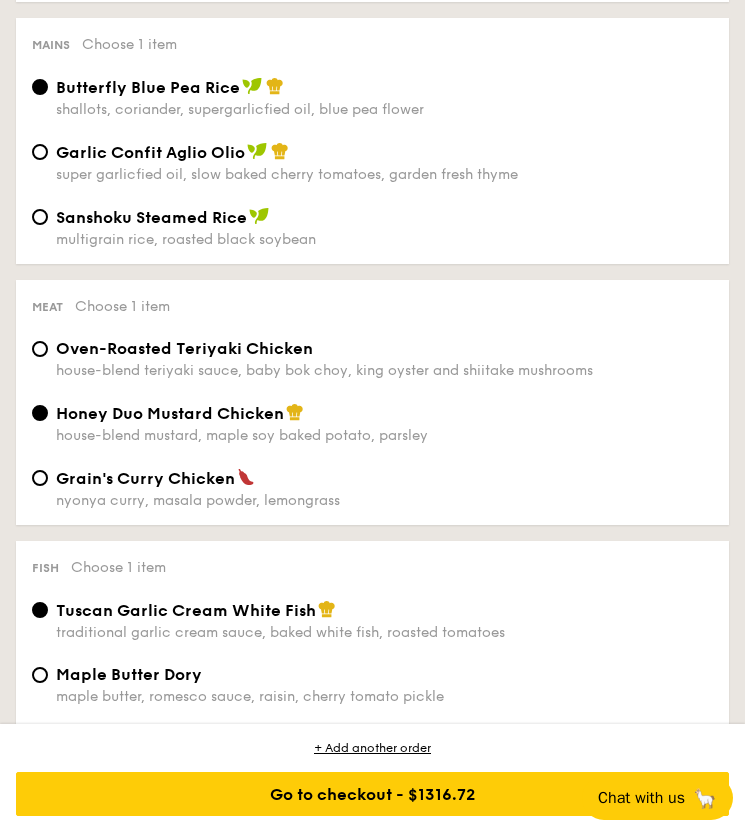 click on "Garlic Confit Aglio Olio" at bounding box center (384, 152) 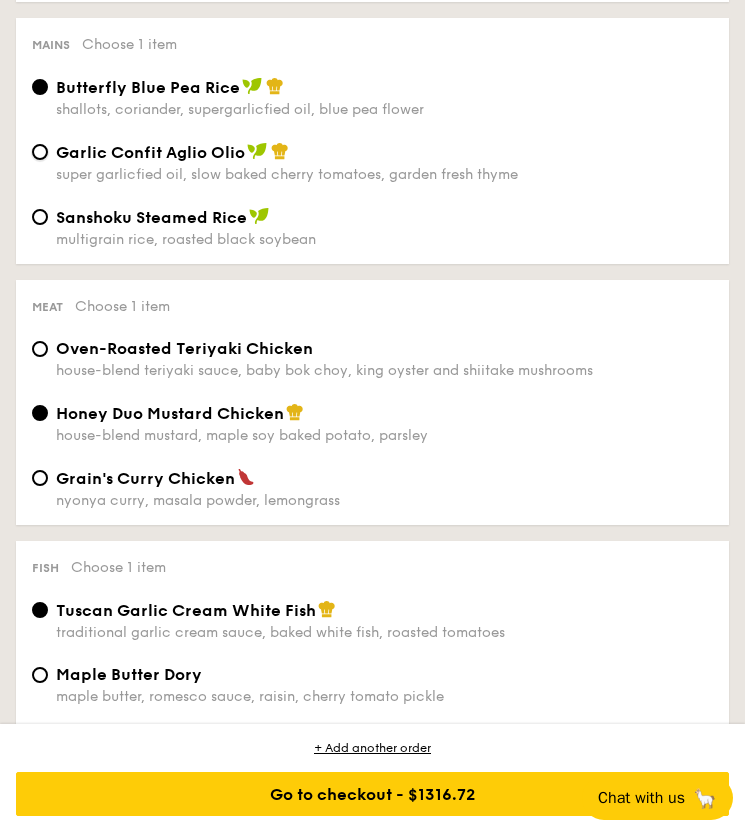 click on "Garlic Confit Aglio Olio super garlicfied oil, slow baked cherry tomatoes, garden fresh thyme" at bounding box center (40, 152) 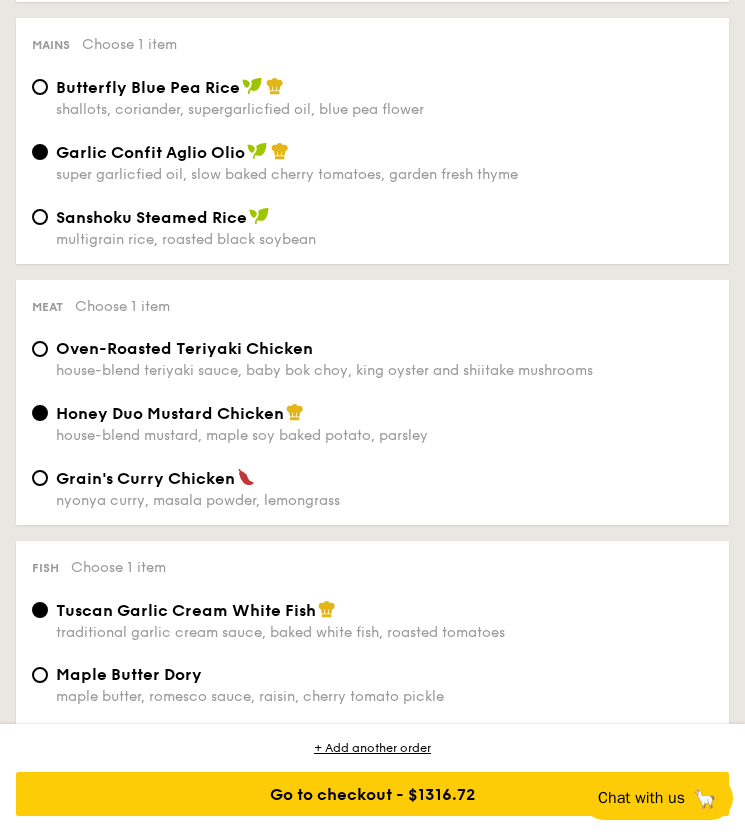 click on "Oven-Roasted Teriyaki Chicken" at bounding box center (384, 348) 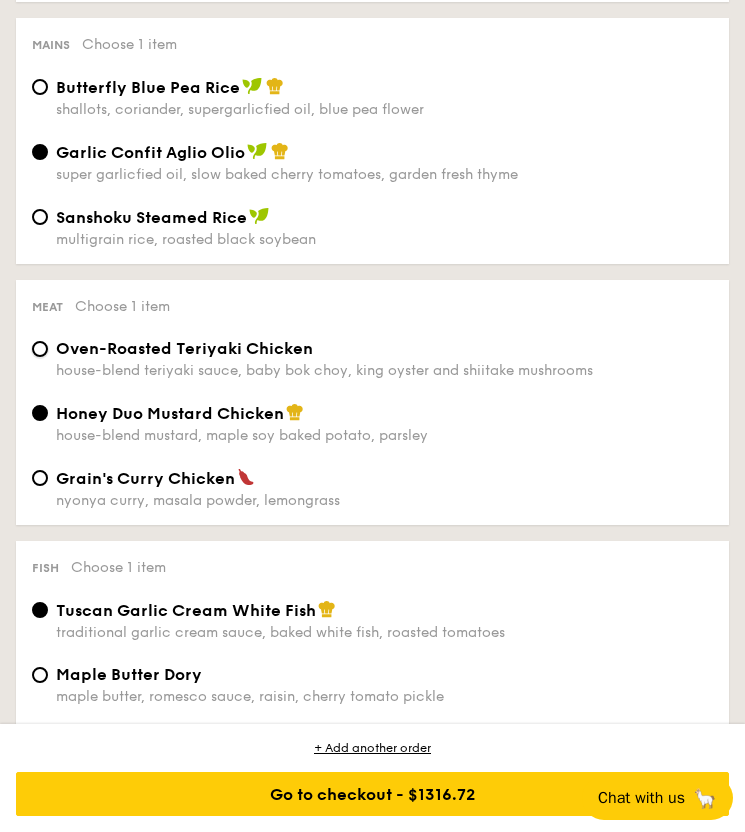 click on "Oven-Roasted Teriyaki Chicken house-blend teriyaki sauce, baby bok choy, king oyster and shiitake mushrooms" at bounding box center [40, 349] 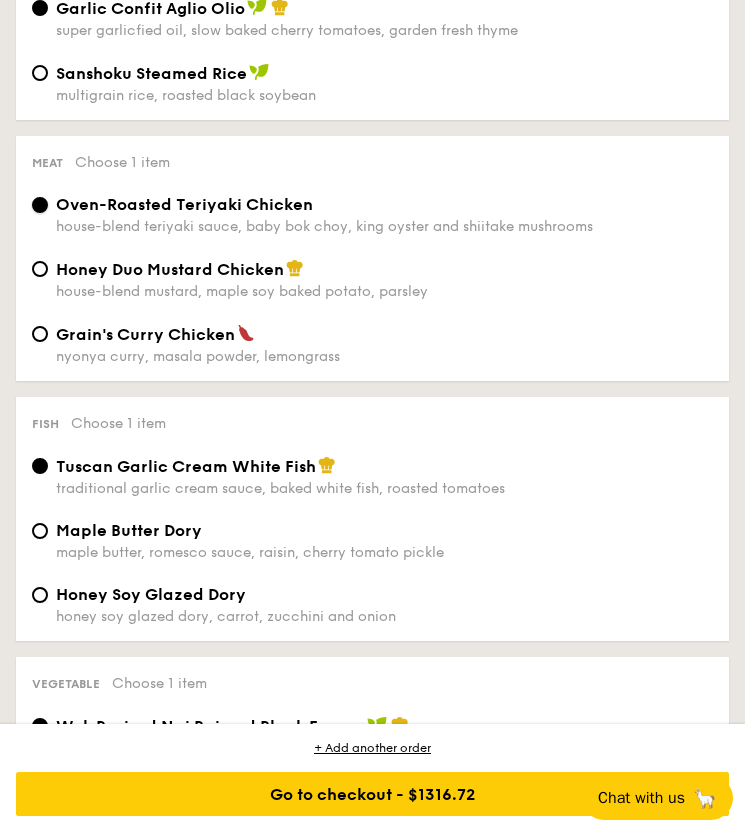 scroll, scrollTop: 1843, scrollLeft: 0, axis: vertical 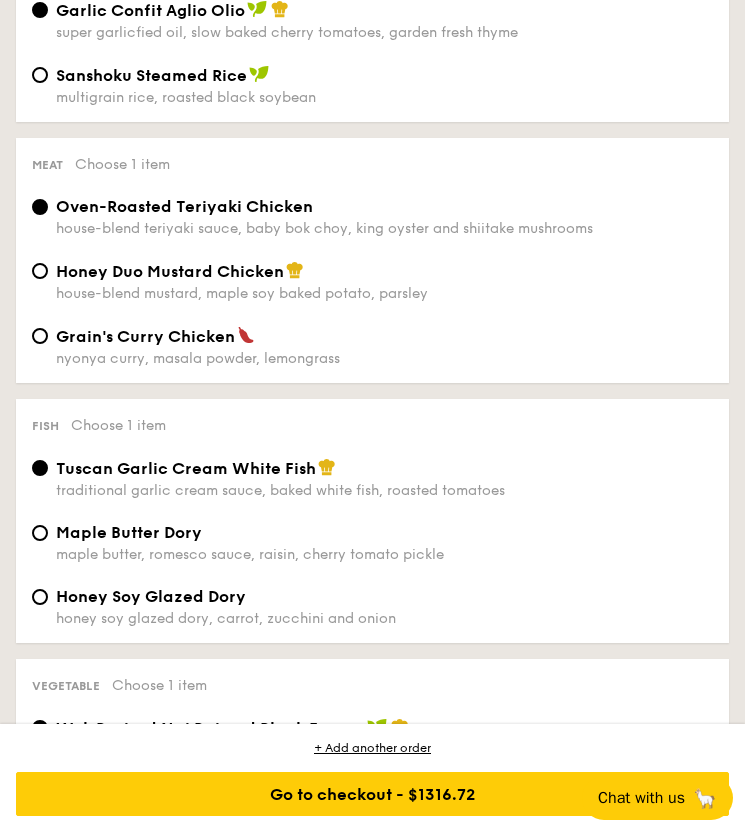 click on "house-blend mustard, maple soy baked potato, parsley" at bounding box center [384, 293] 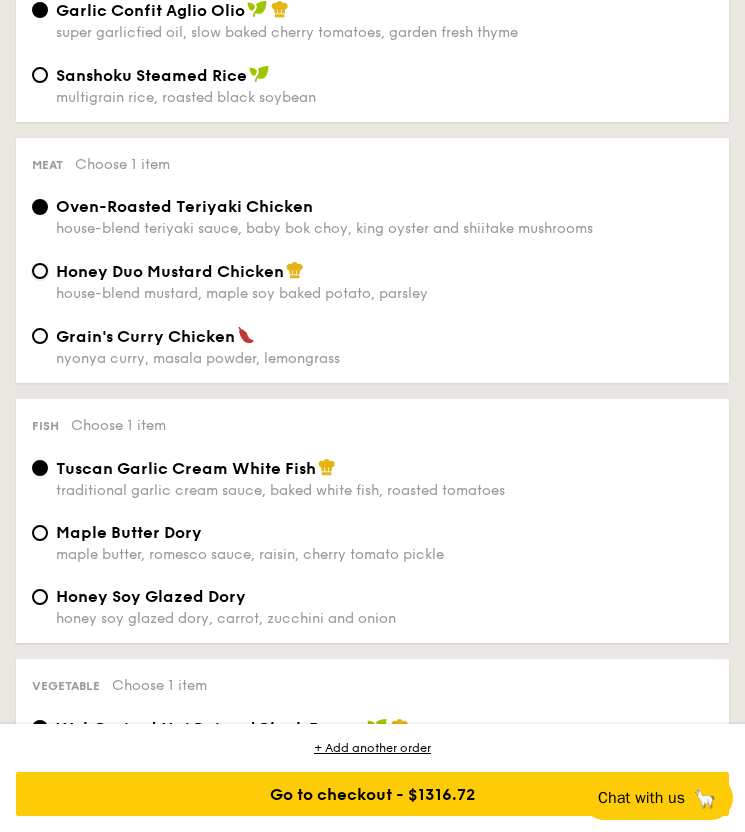 click on "Honey Duo Mustard Chicken house-blend mustard, maple soy baked potato, parsley" at bounding box center (40, 271) 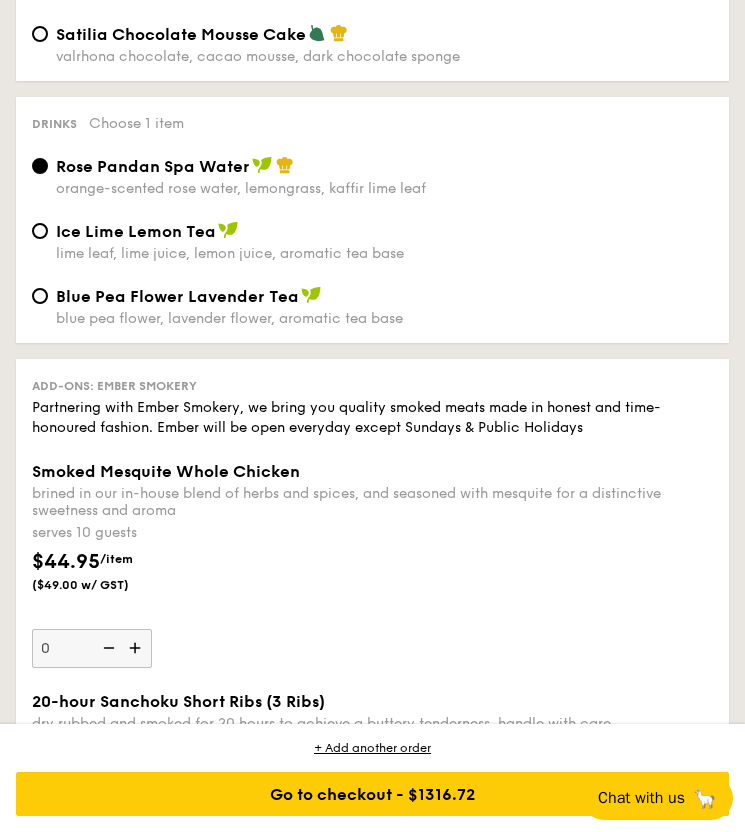 scroll, scrollTop: 3240, scrollLeft: 0, axis: vertical 